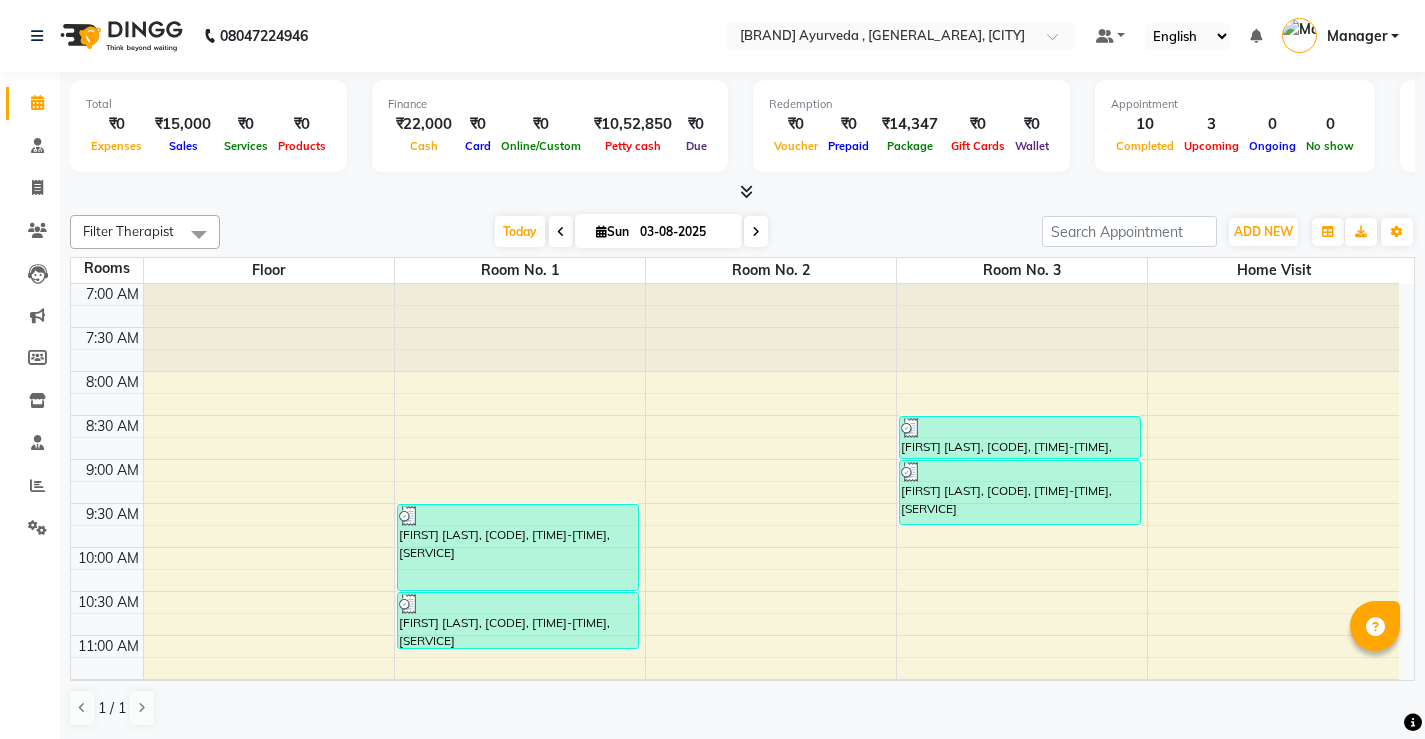 scroll, scrollTop: 0, scrollLeft: 0, axis: both 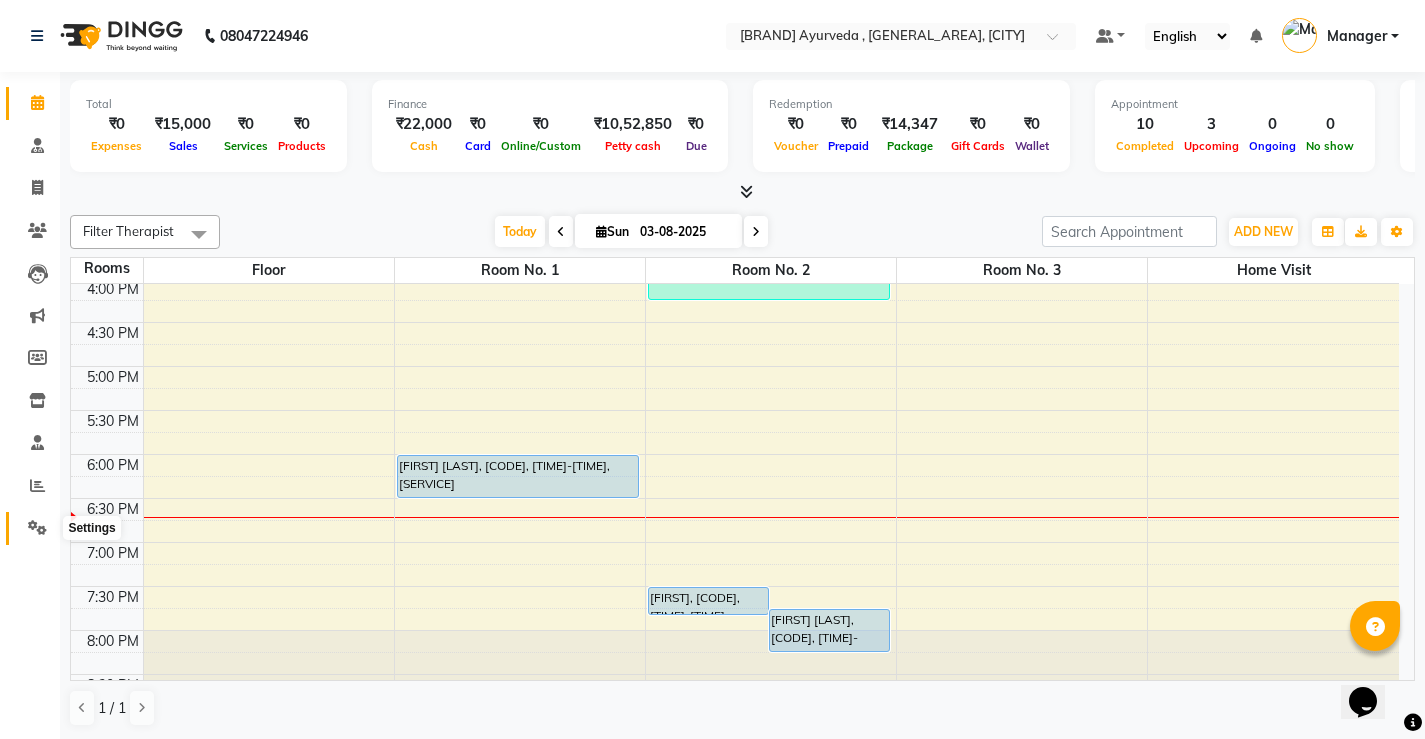 click 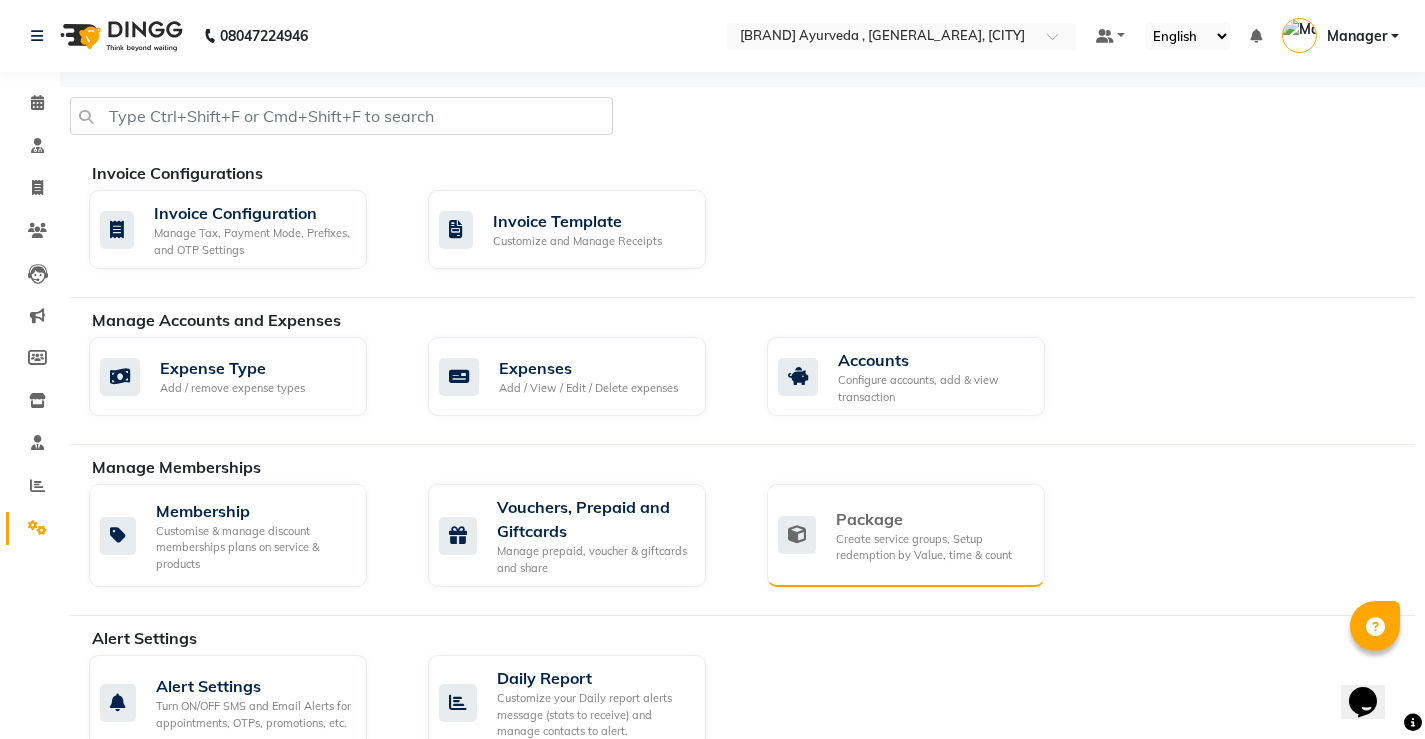 click on "Create service groups, Setup redemption by Value, time & count" 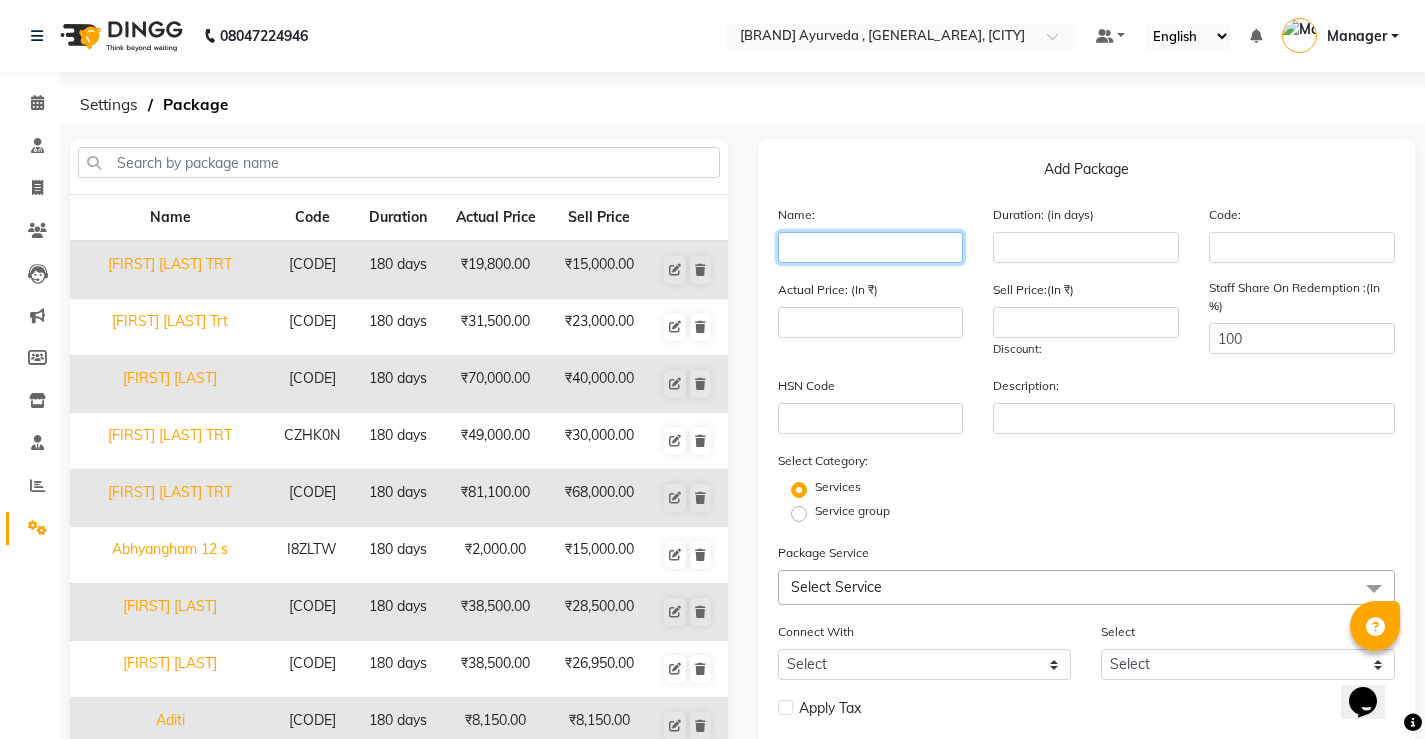 click 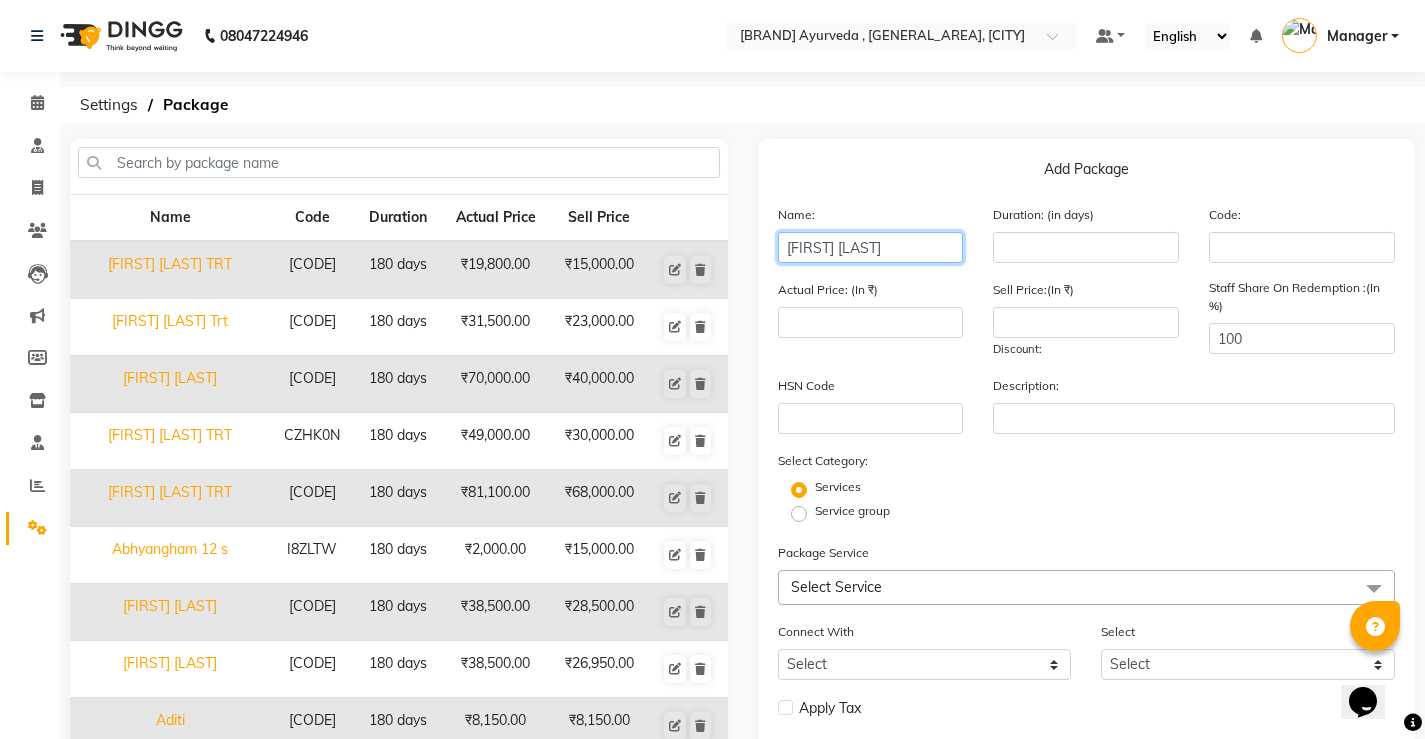 type on "[FIRST] [LAST]" 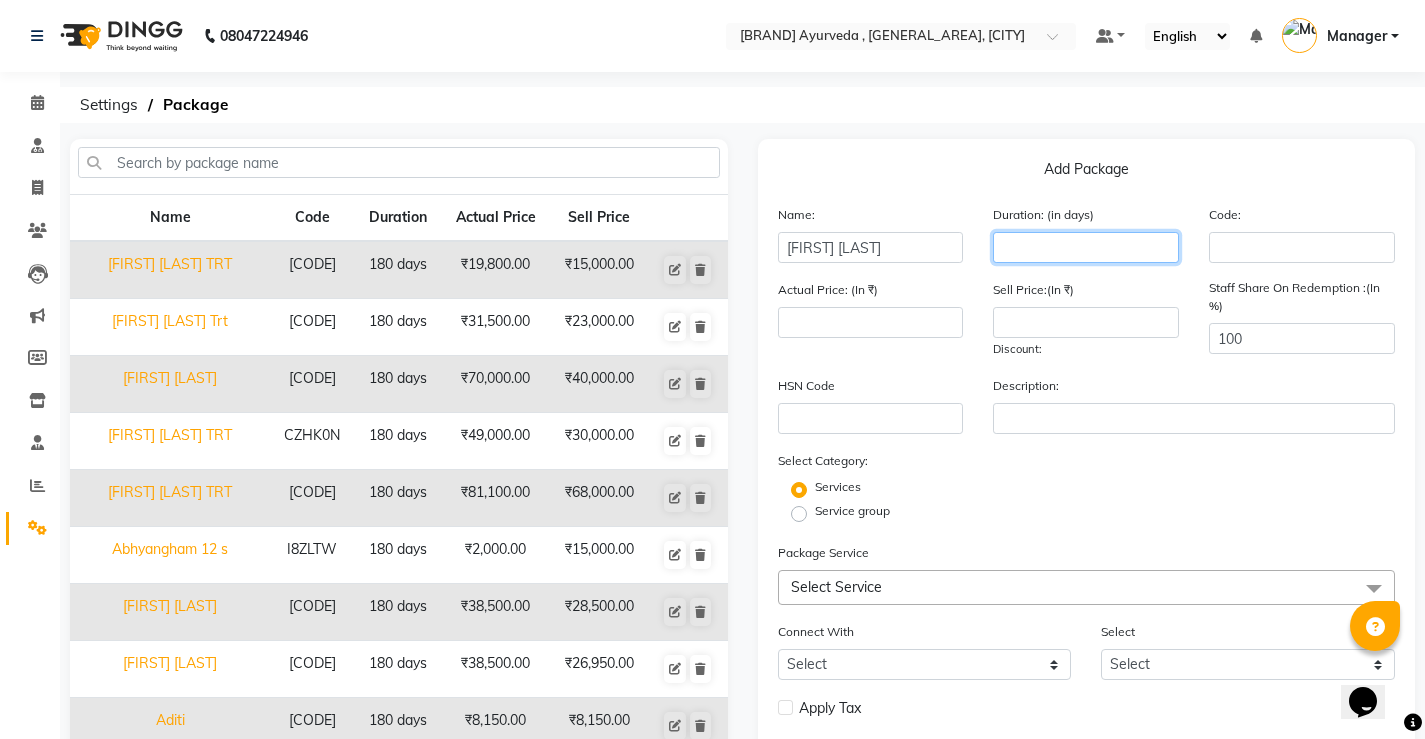 drag, startPoint x: 1046, startPoint y: 255, endPoint x: 1037, endPoint y: 265, distance: 13.453624 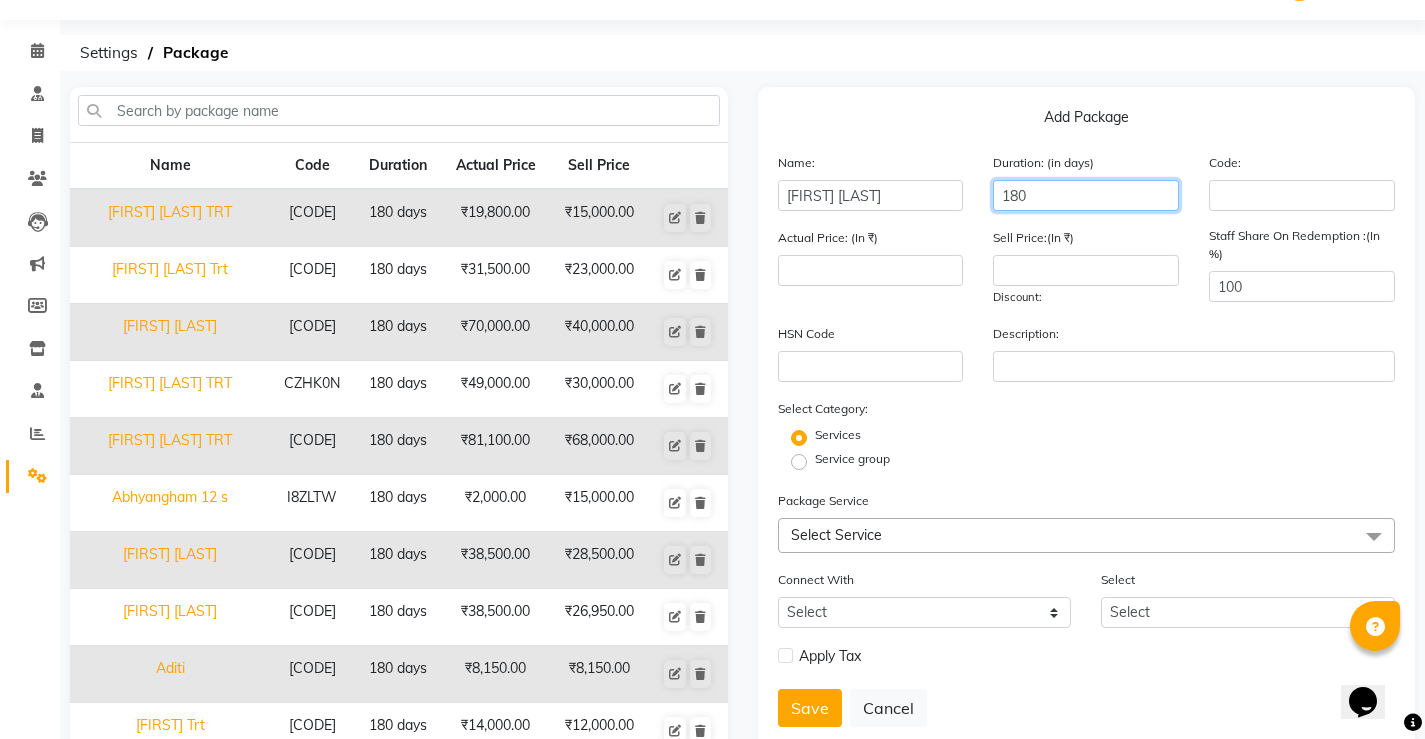 scroll, scrollTop: 100, scrollLeft: 0, axis: vertical 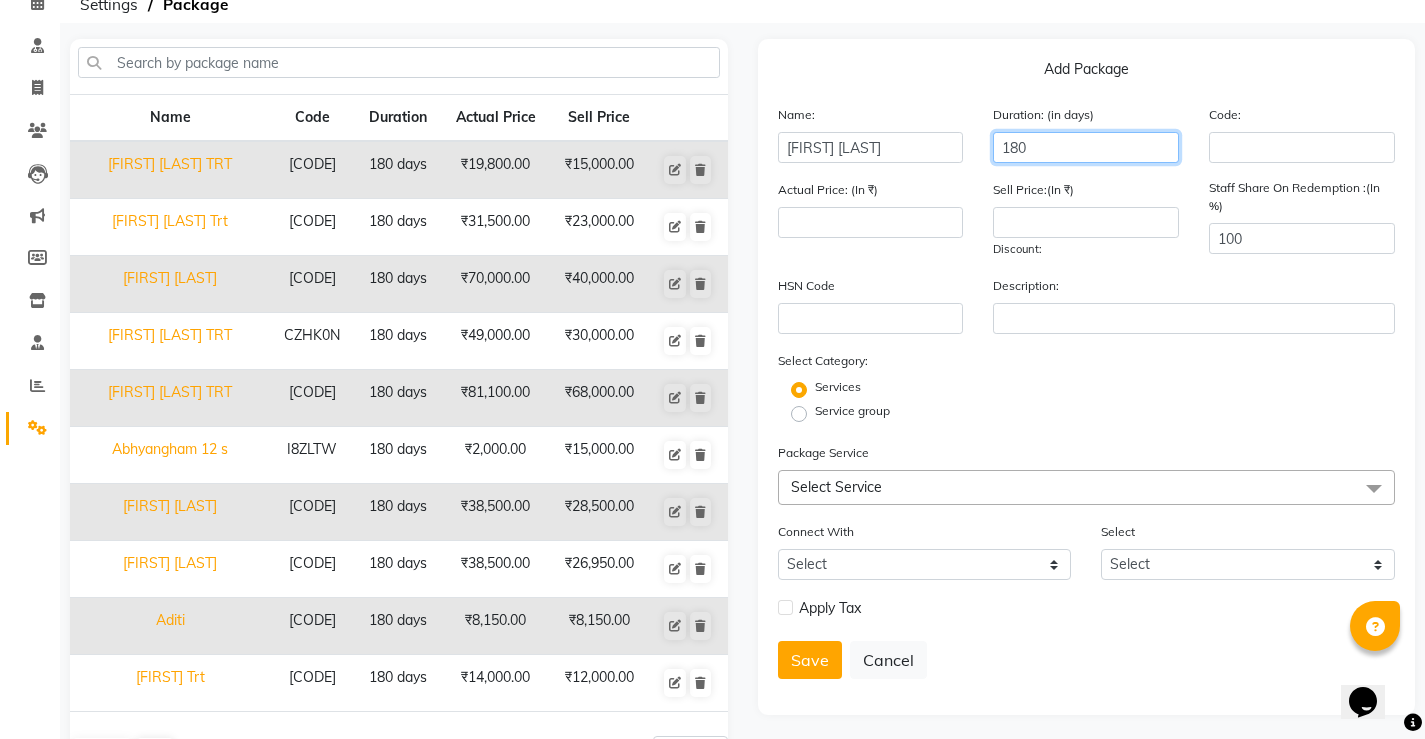type on "180" 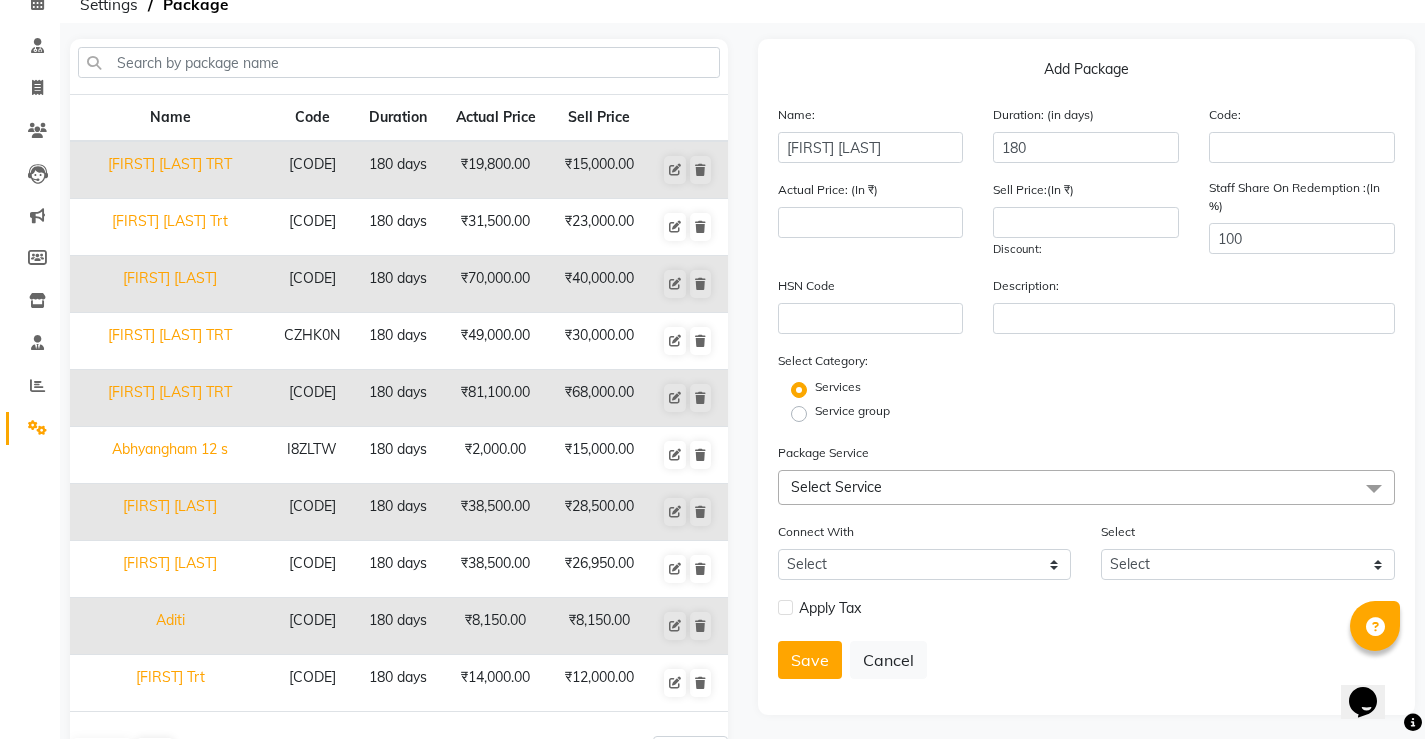 click on "Select Service" 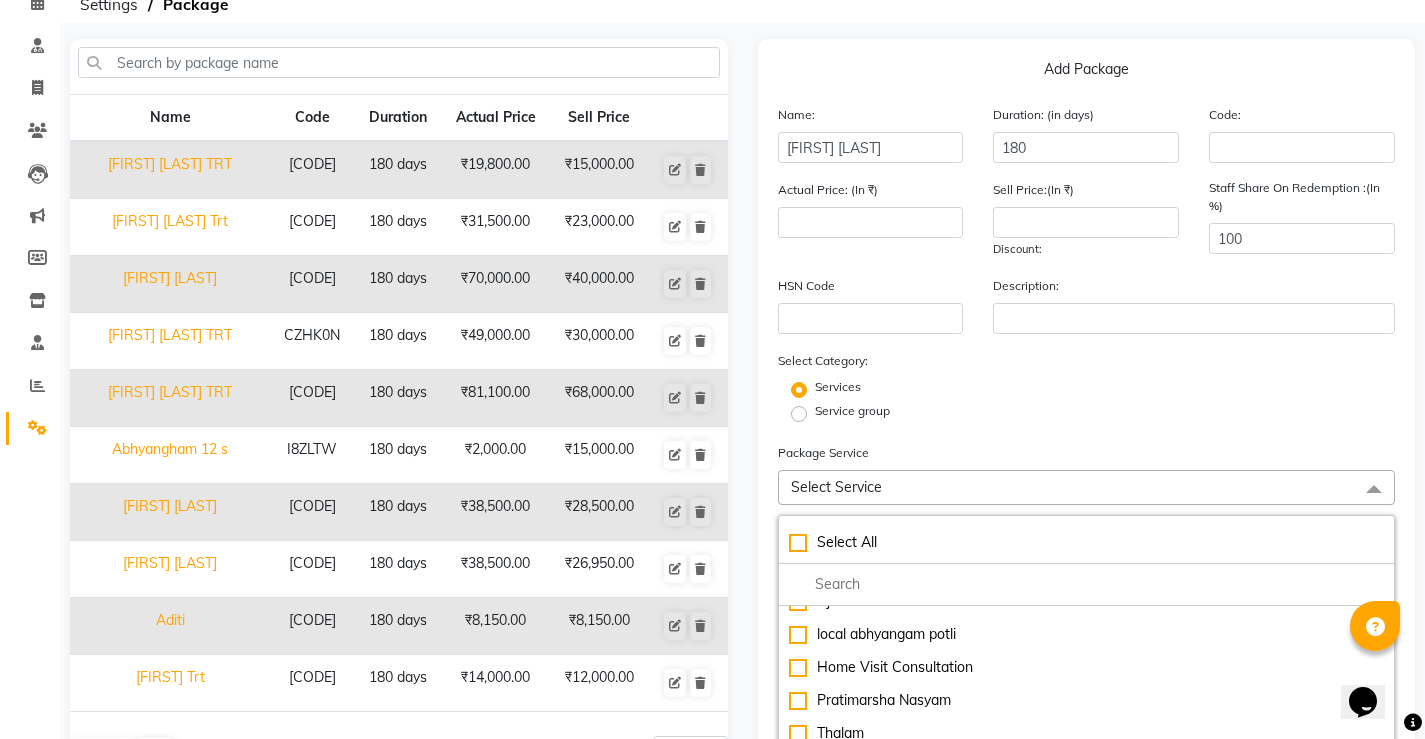 scroll, scrollTop: 200, scrollLeft: 0, axis: vertical 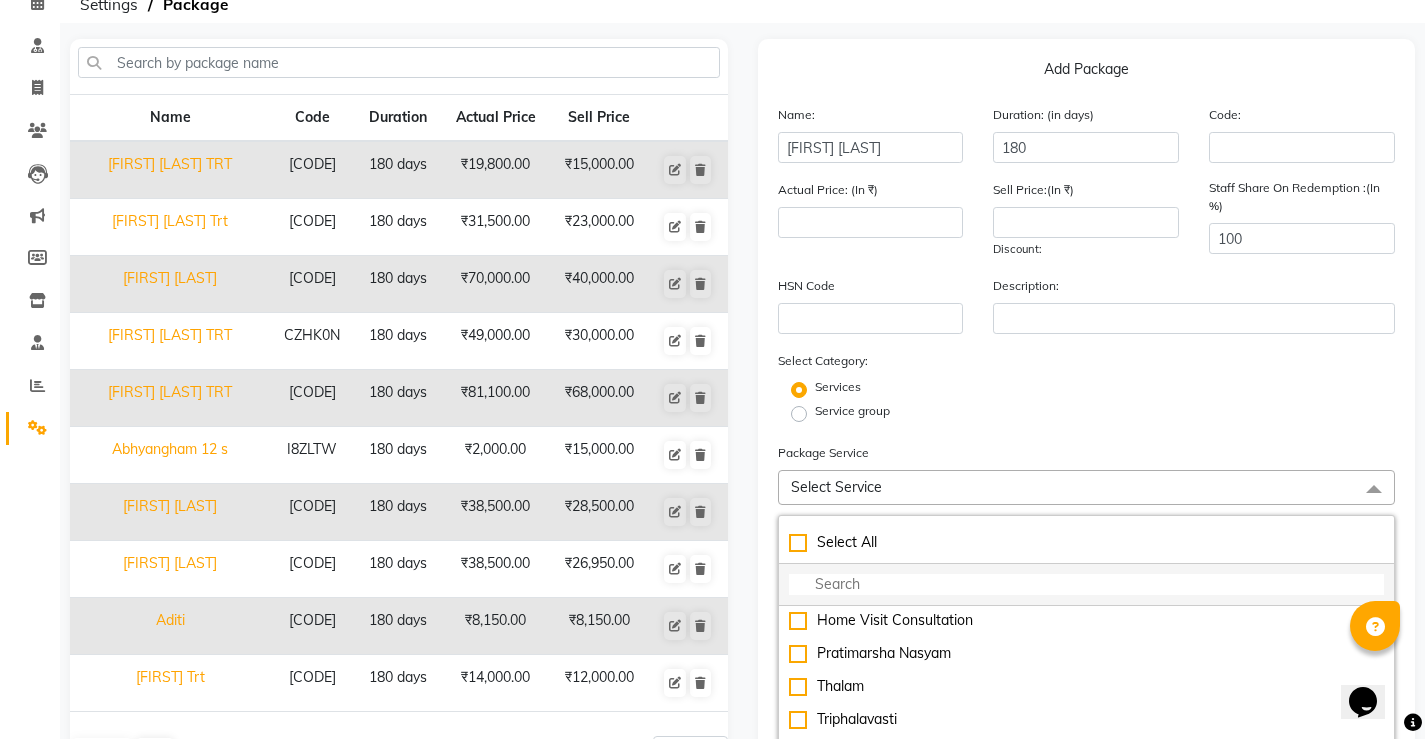 click 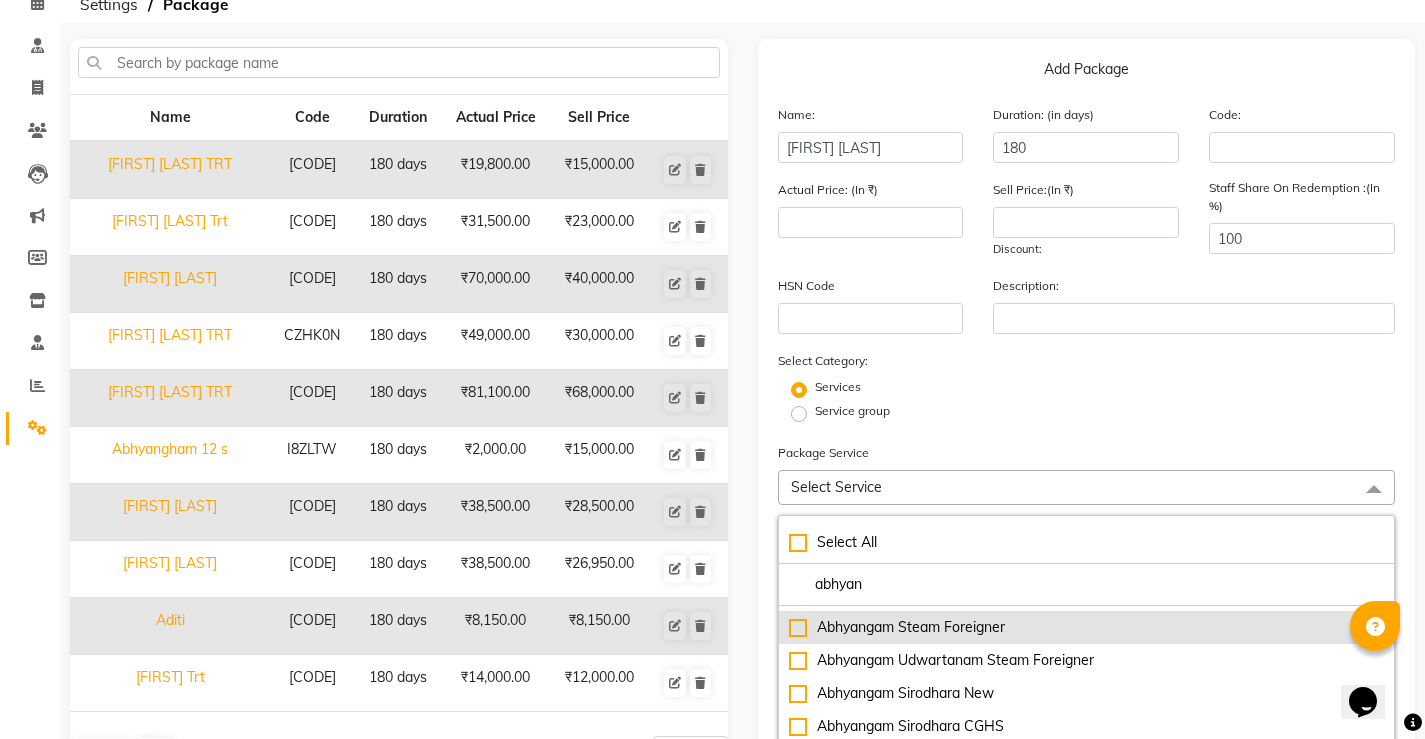 scroll, scrollTop: 430, scrollLeft: 0, axis: vertical 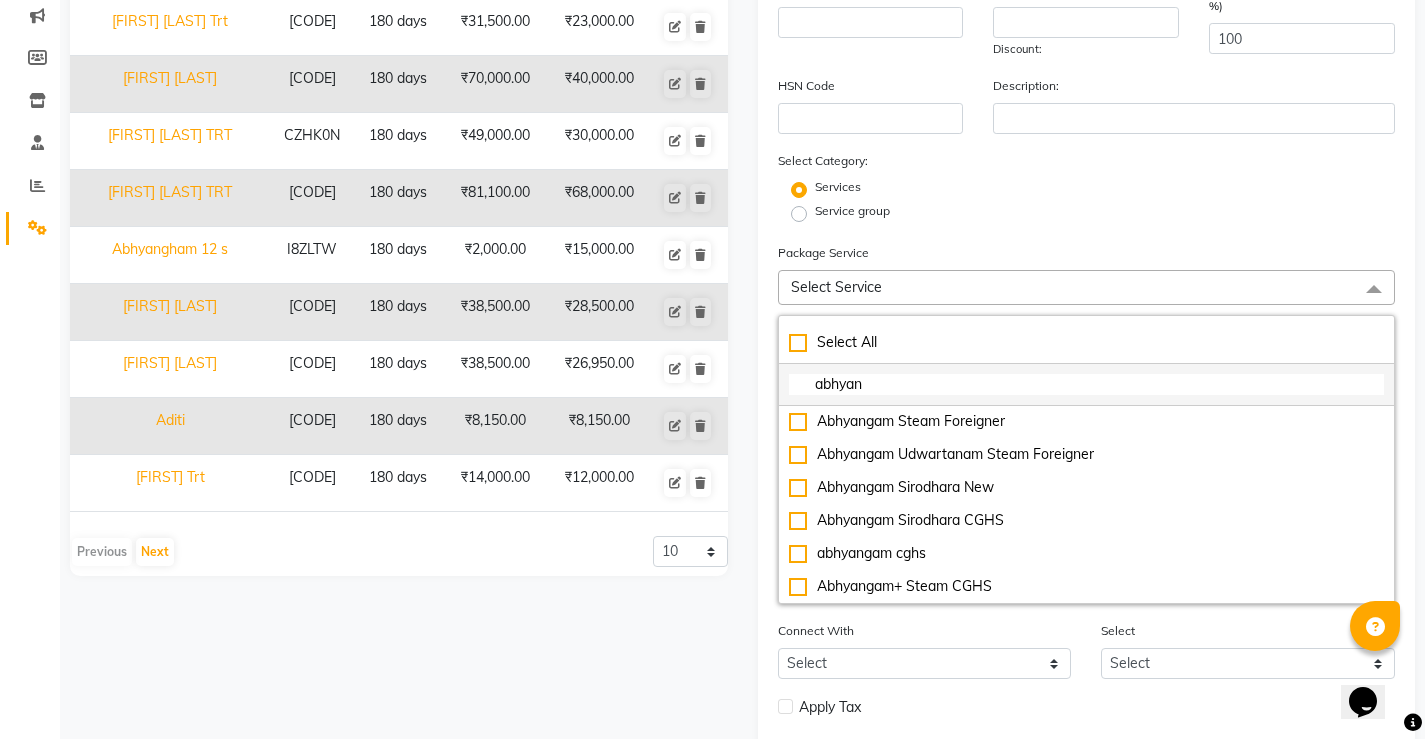 click on "abhyan" 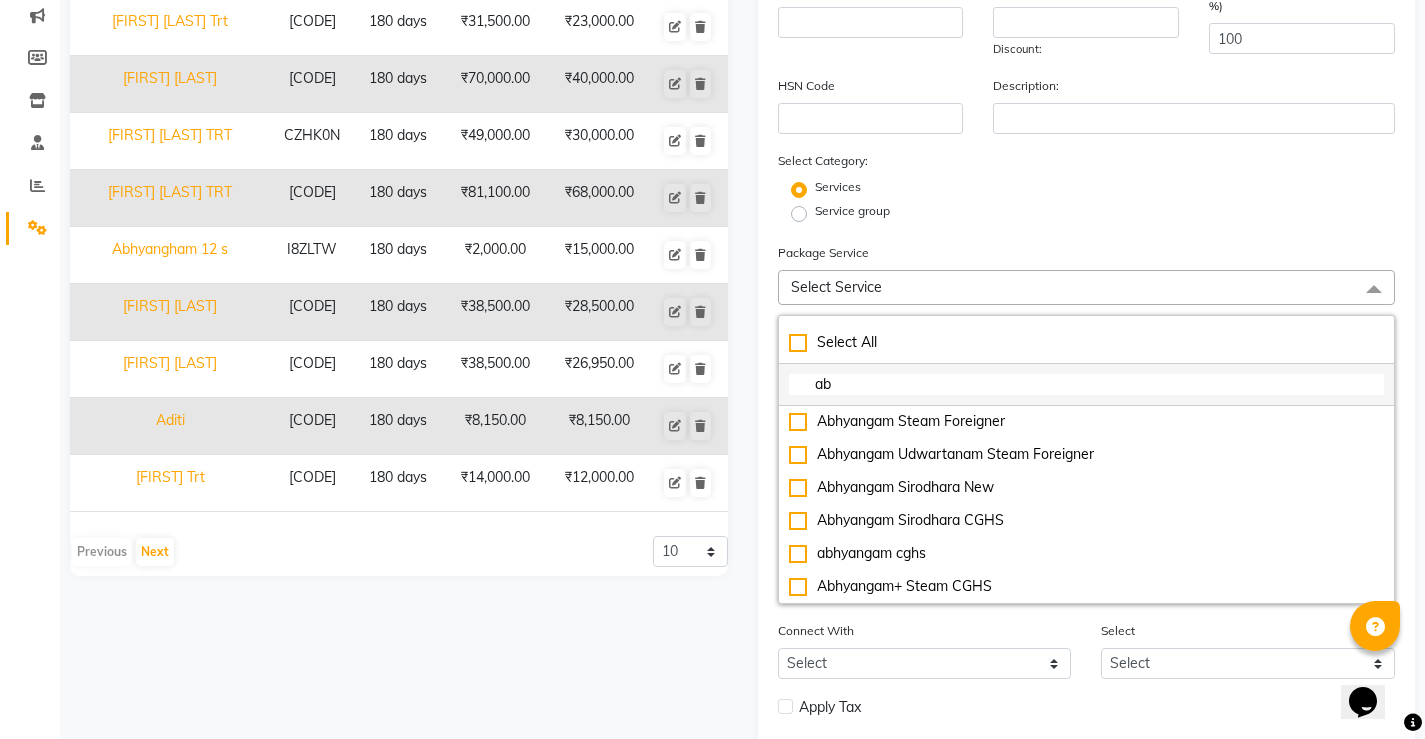type on "a" 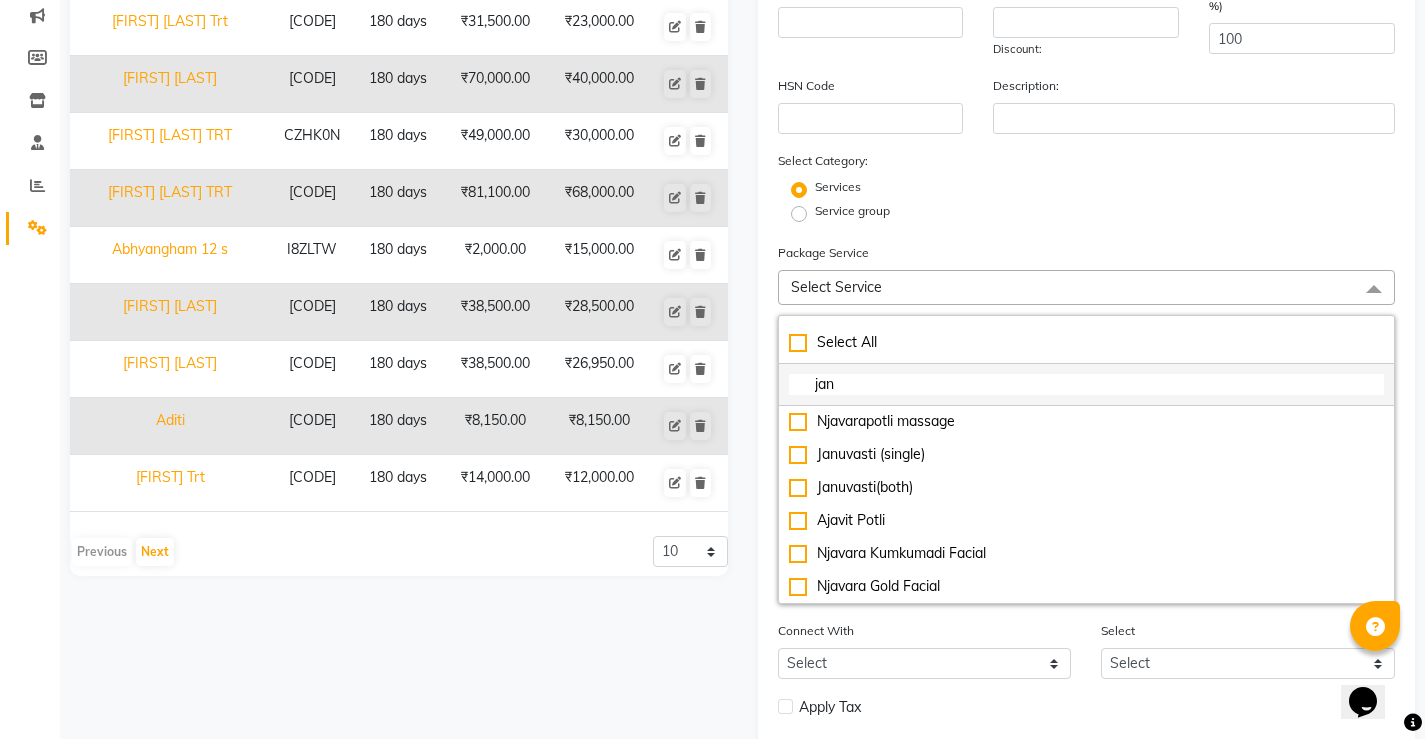 scroll, scrollTop: 0, scrollLeft: 0, axis: both 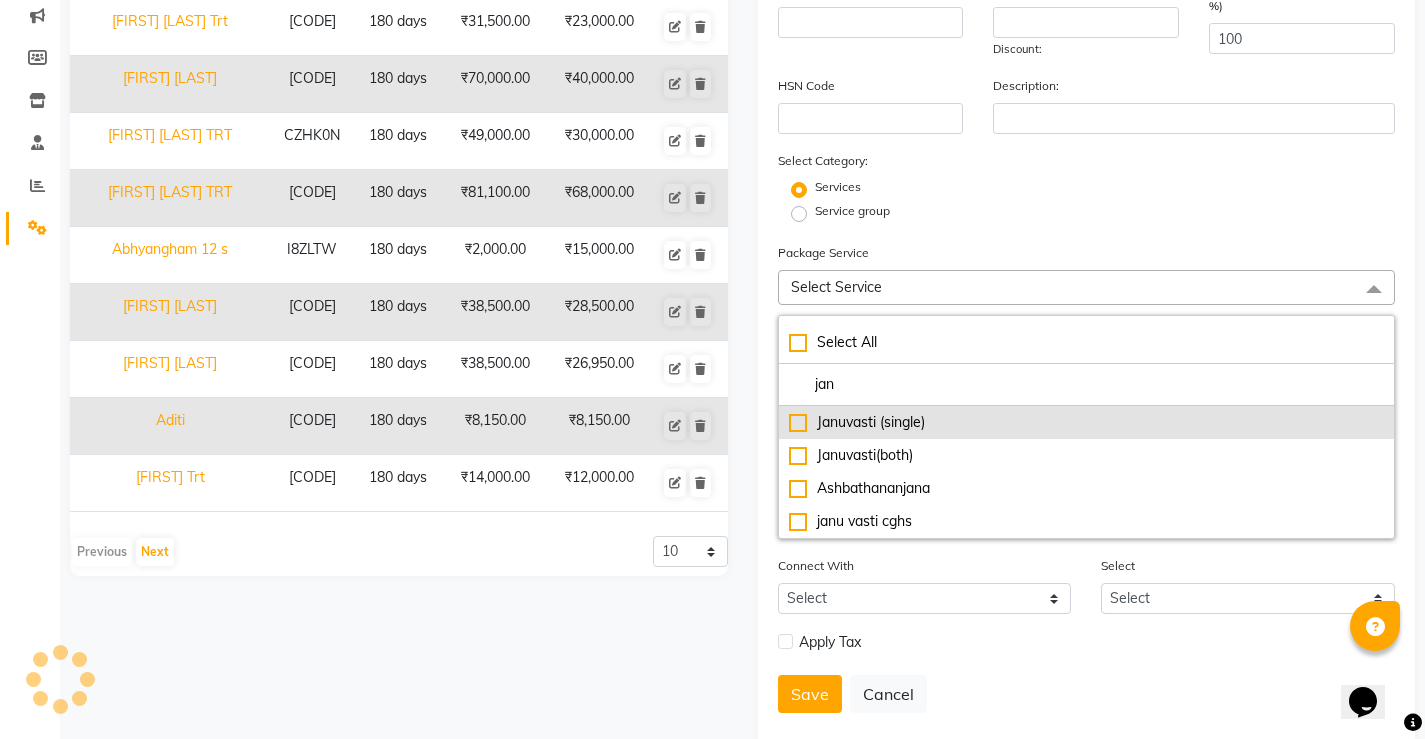 type on "jan" 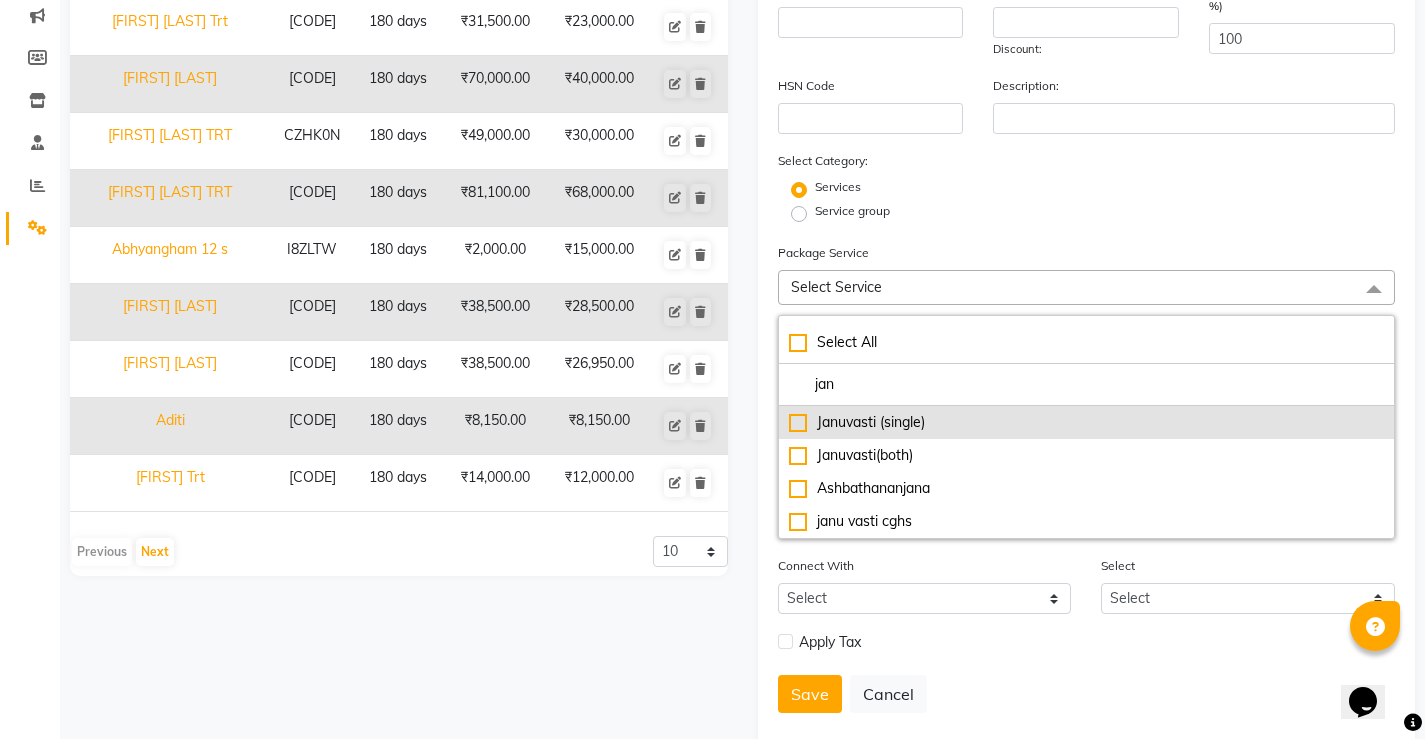 click on "Januvasti (single)" 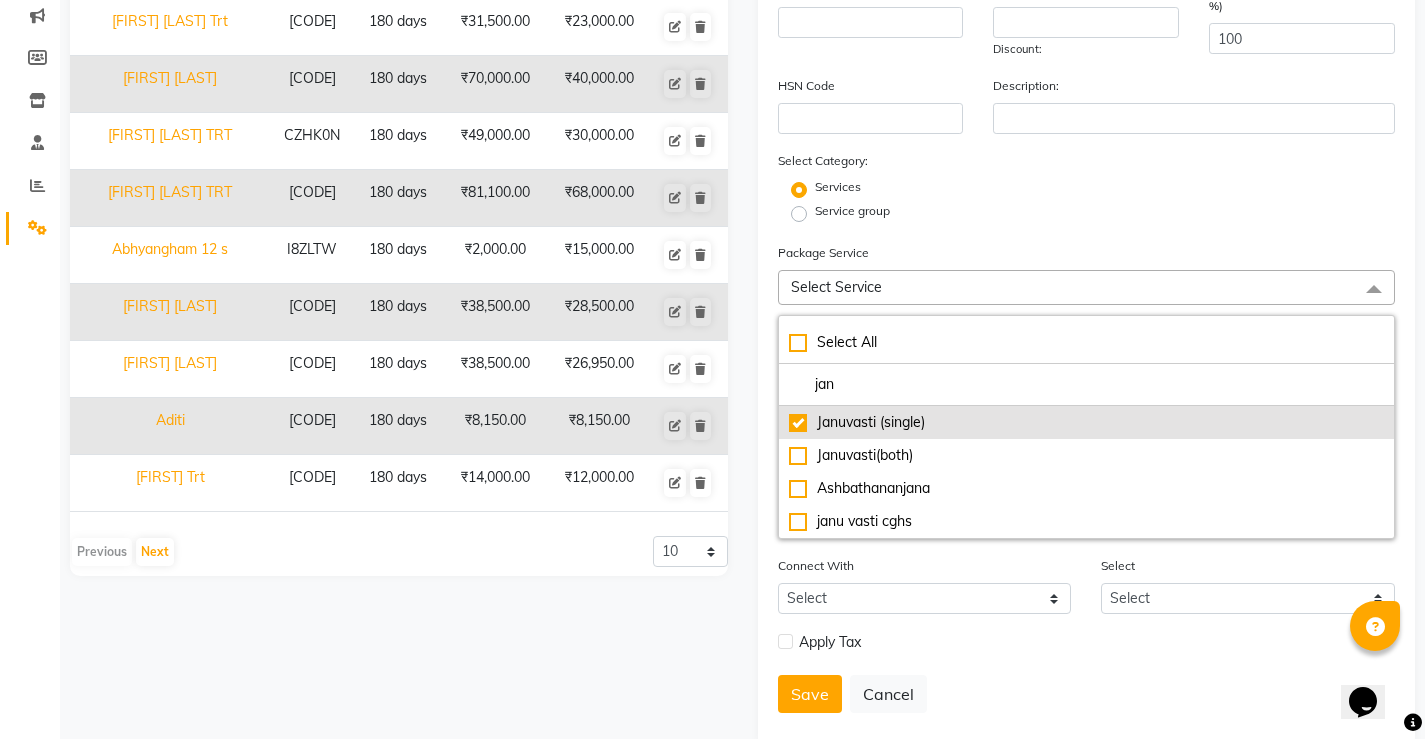 type on "2000" 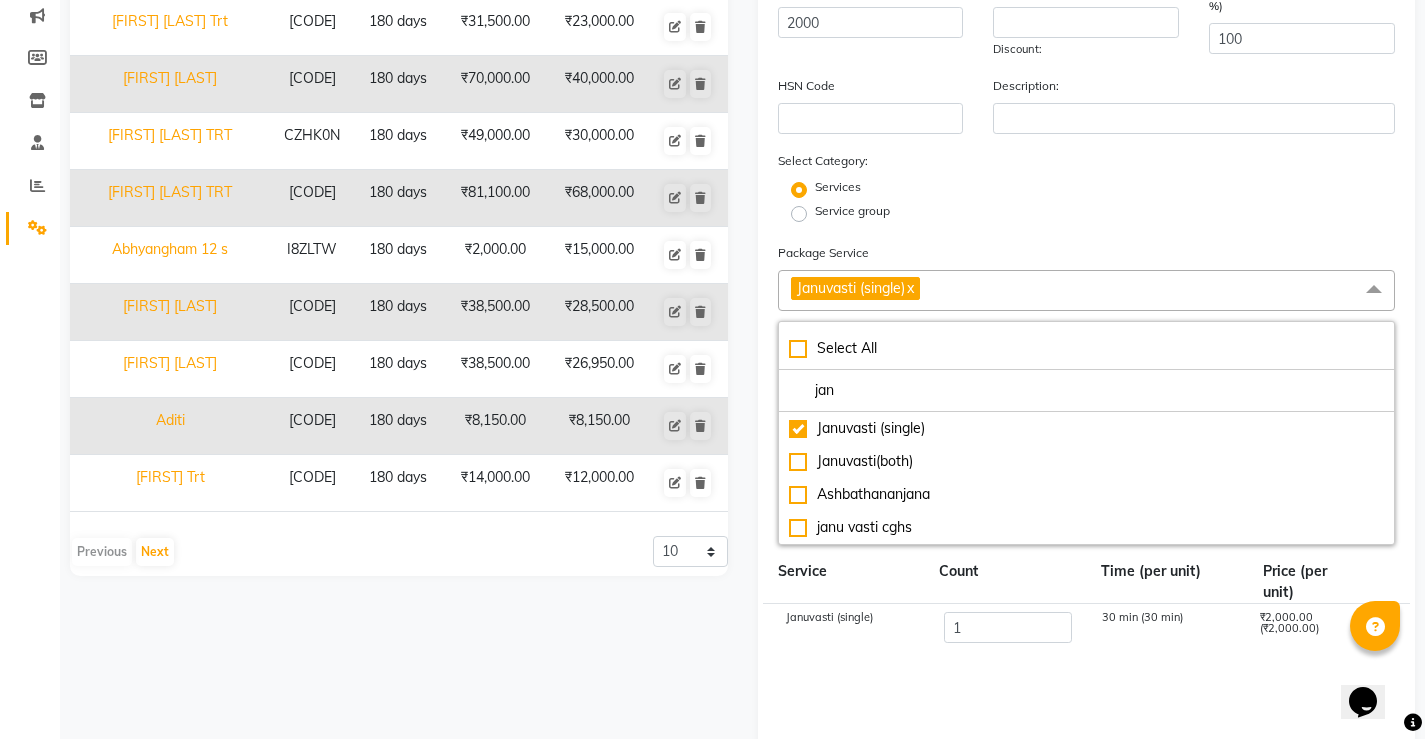 click on "Januvasti (single)  x" 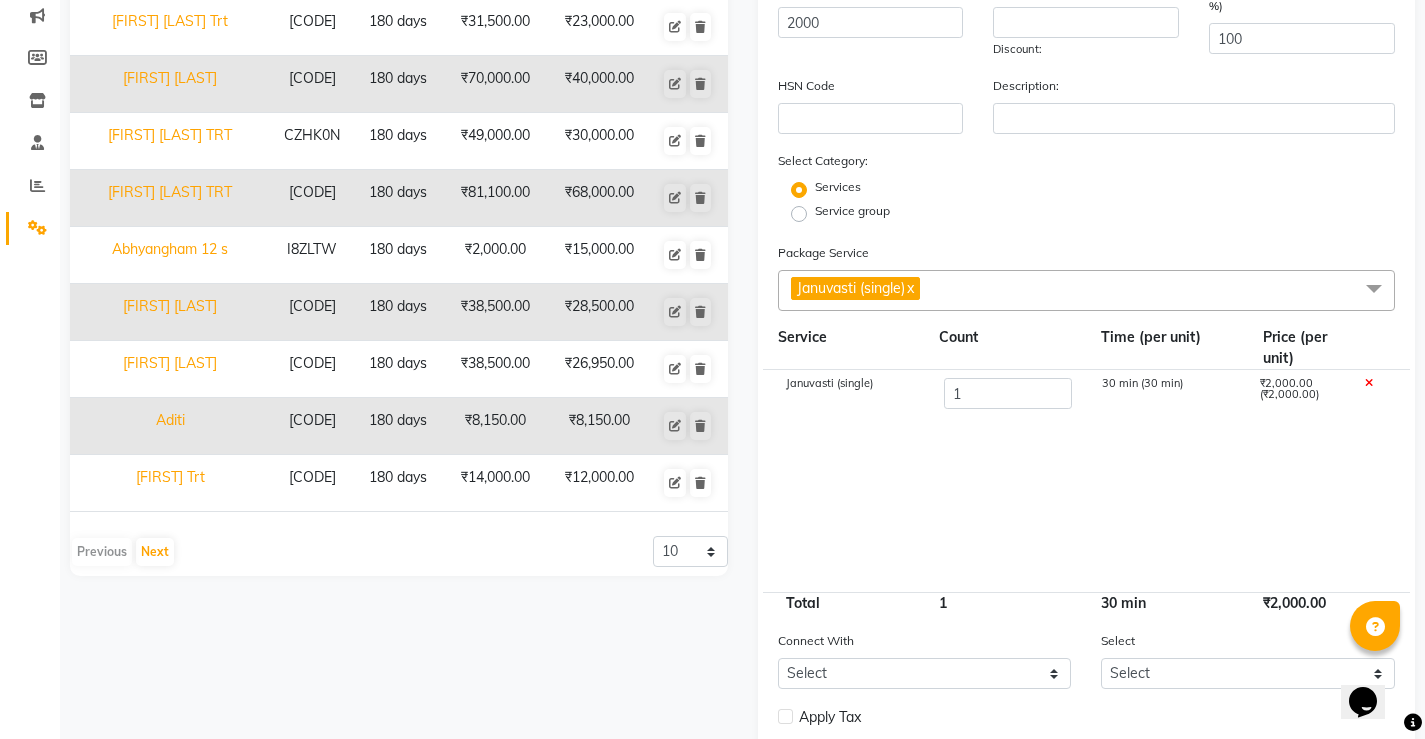 click on "Januvasti (single)  x" 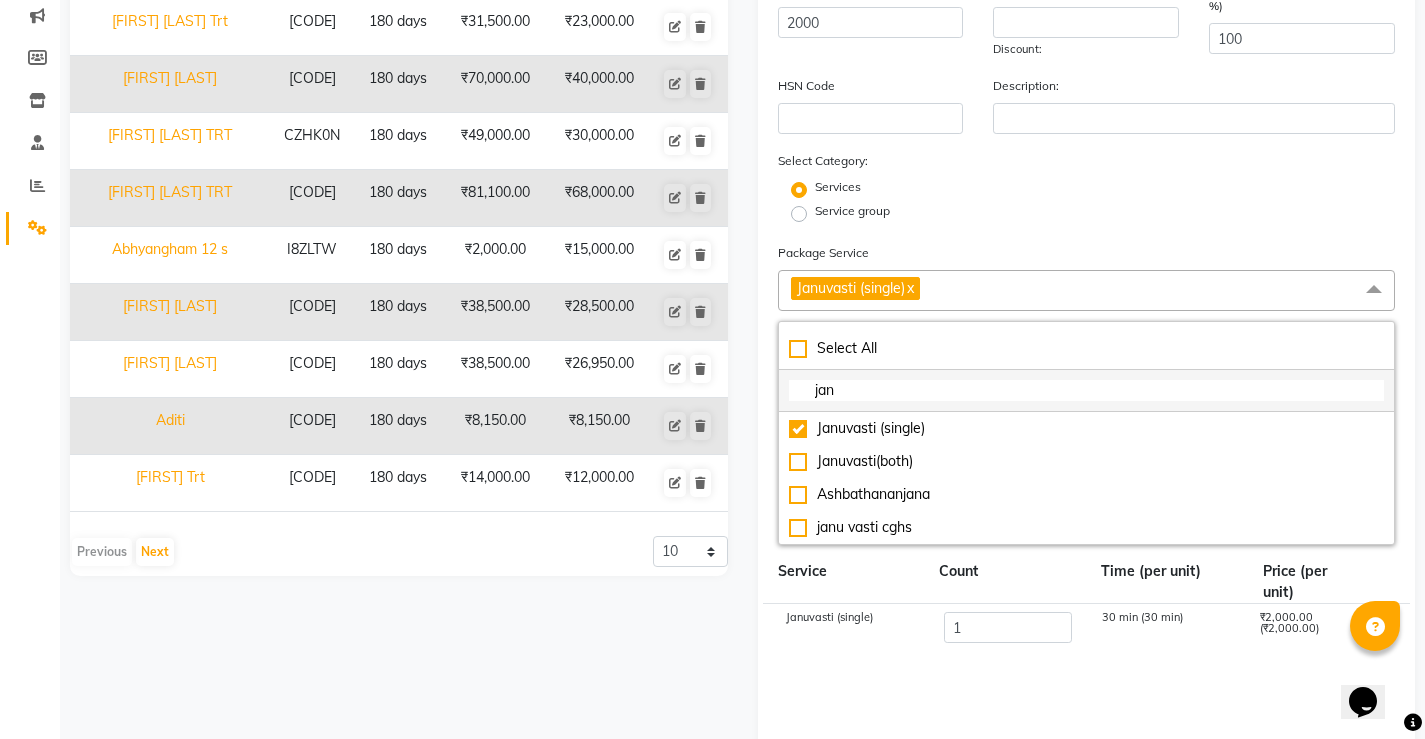 click on "jan" 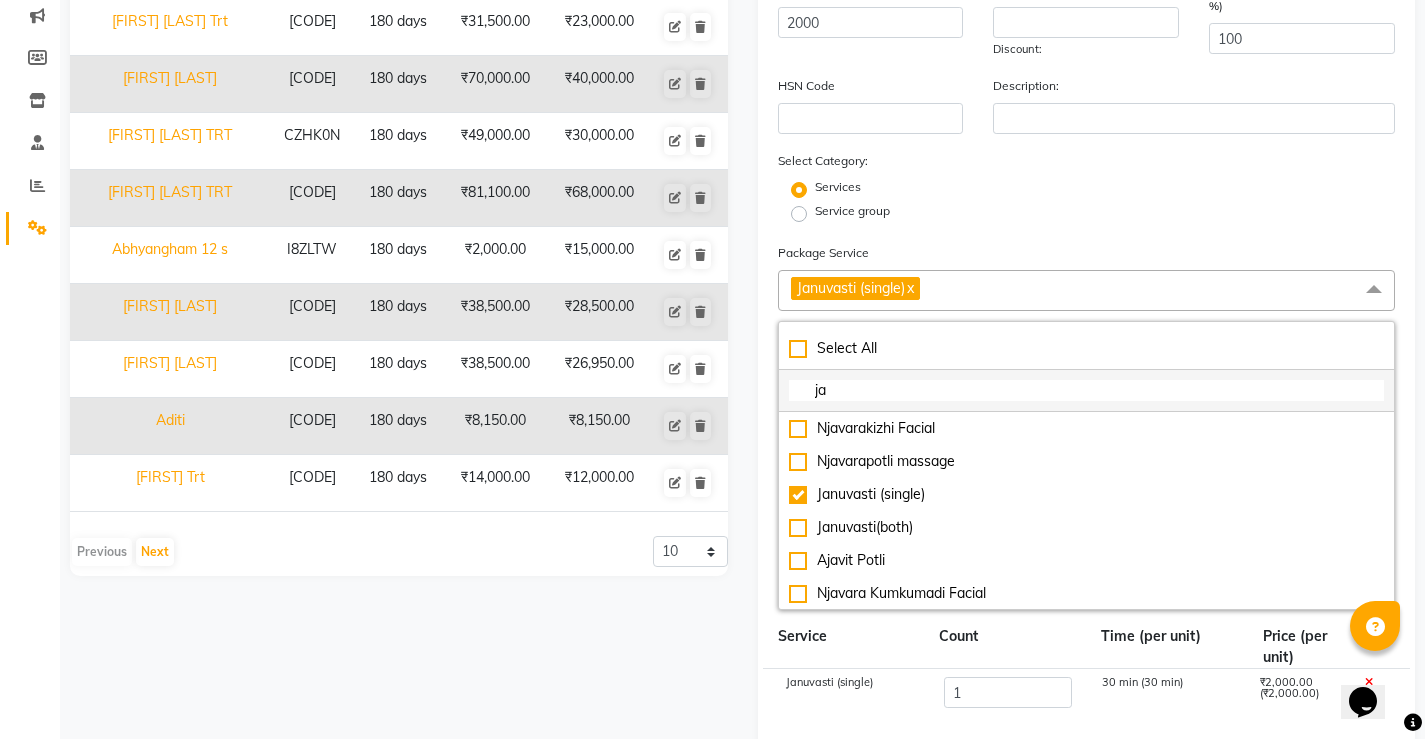 type on "j" 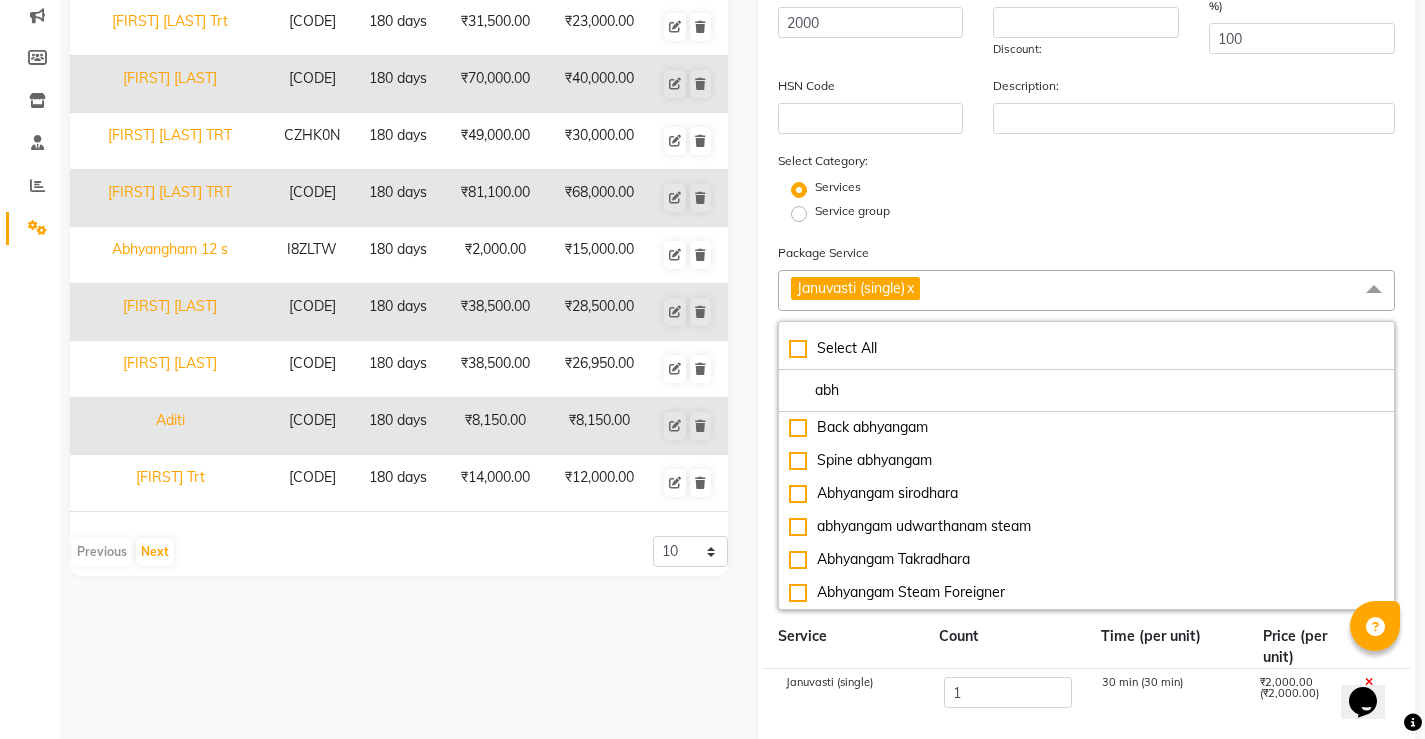 scroll, scrollTop: 300, scrollLeft: 0, axis: vertical 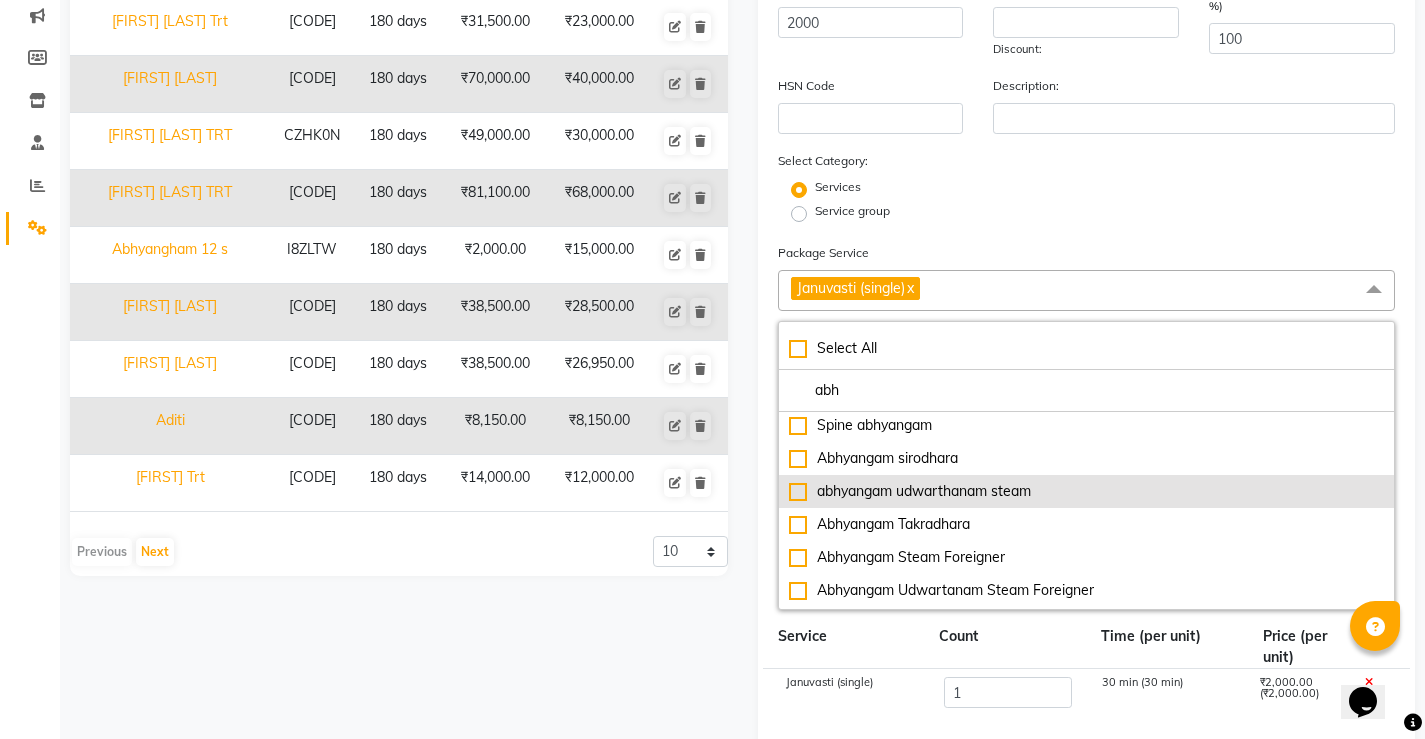type on "abh" 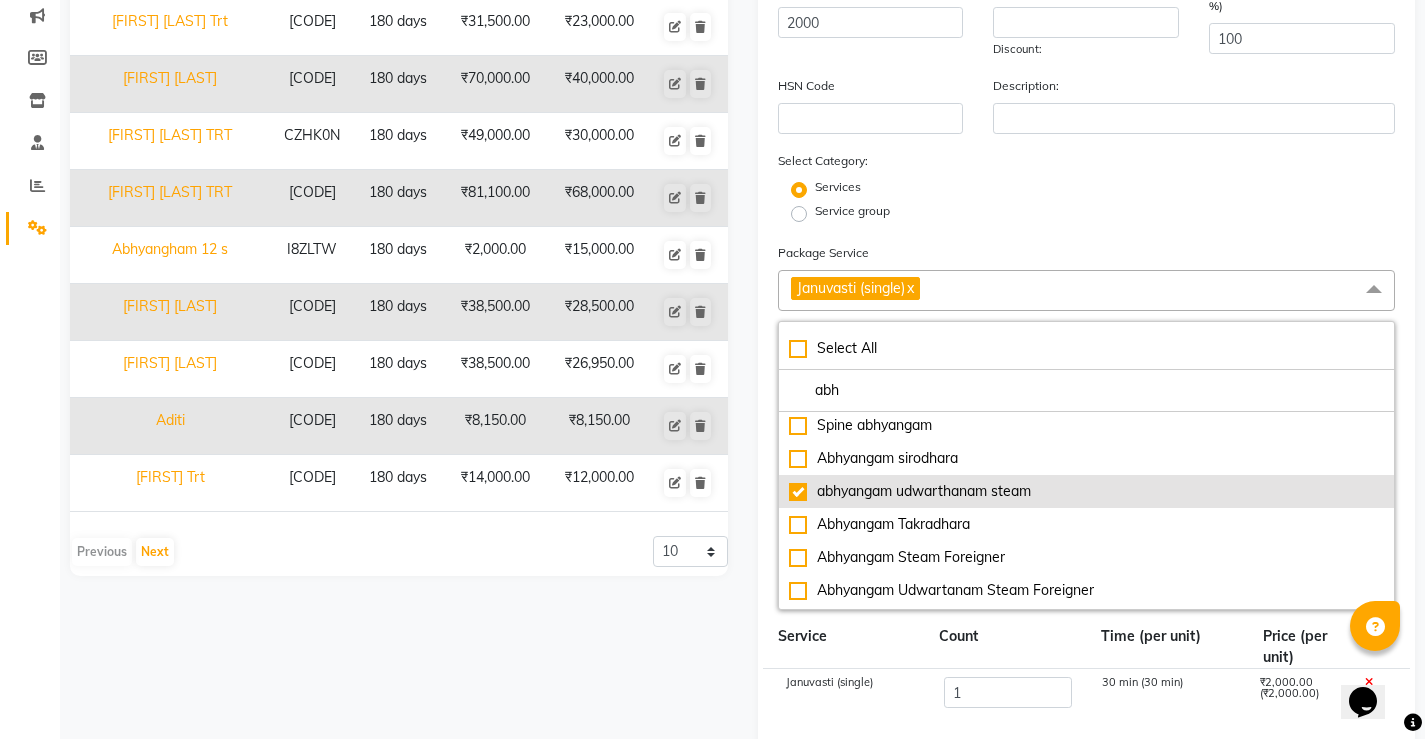 type on "5500" 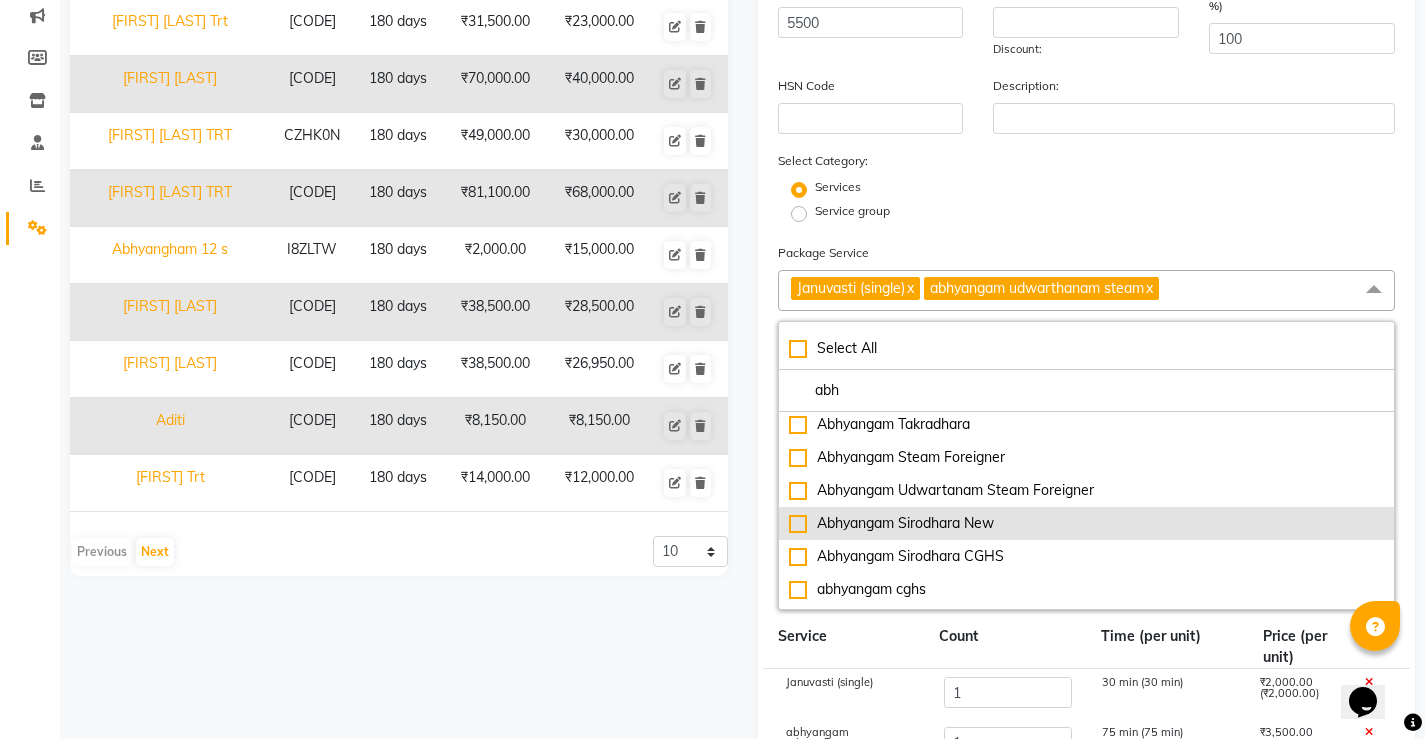 scroll, scrollTop: 430, scrollLeft: 0, axis: vertical 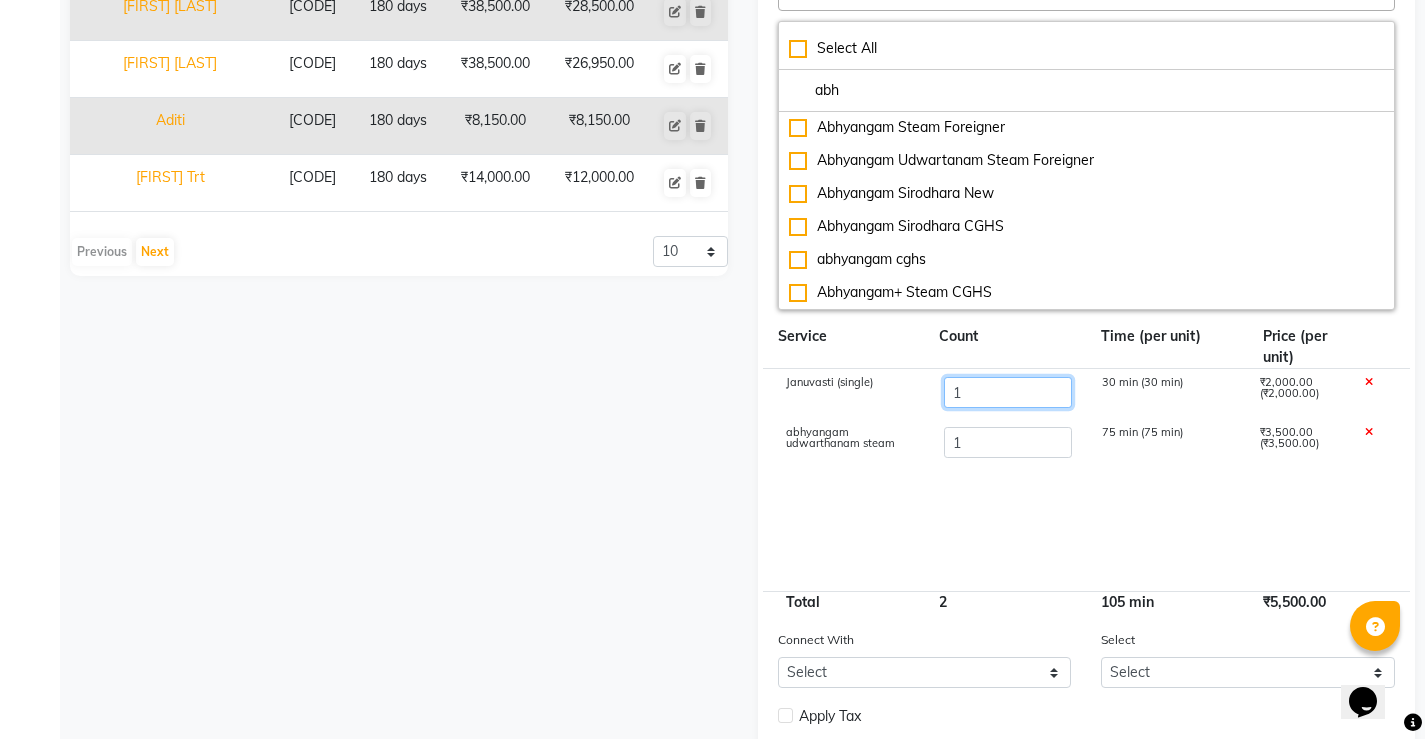 drag, startPoint x: 1002, startPoint y: 395, endPoint x: 986, endPoint y: 399, distance: 16.492422 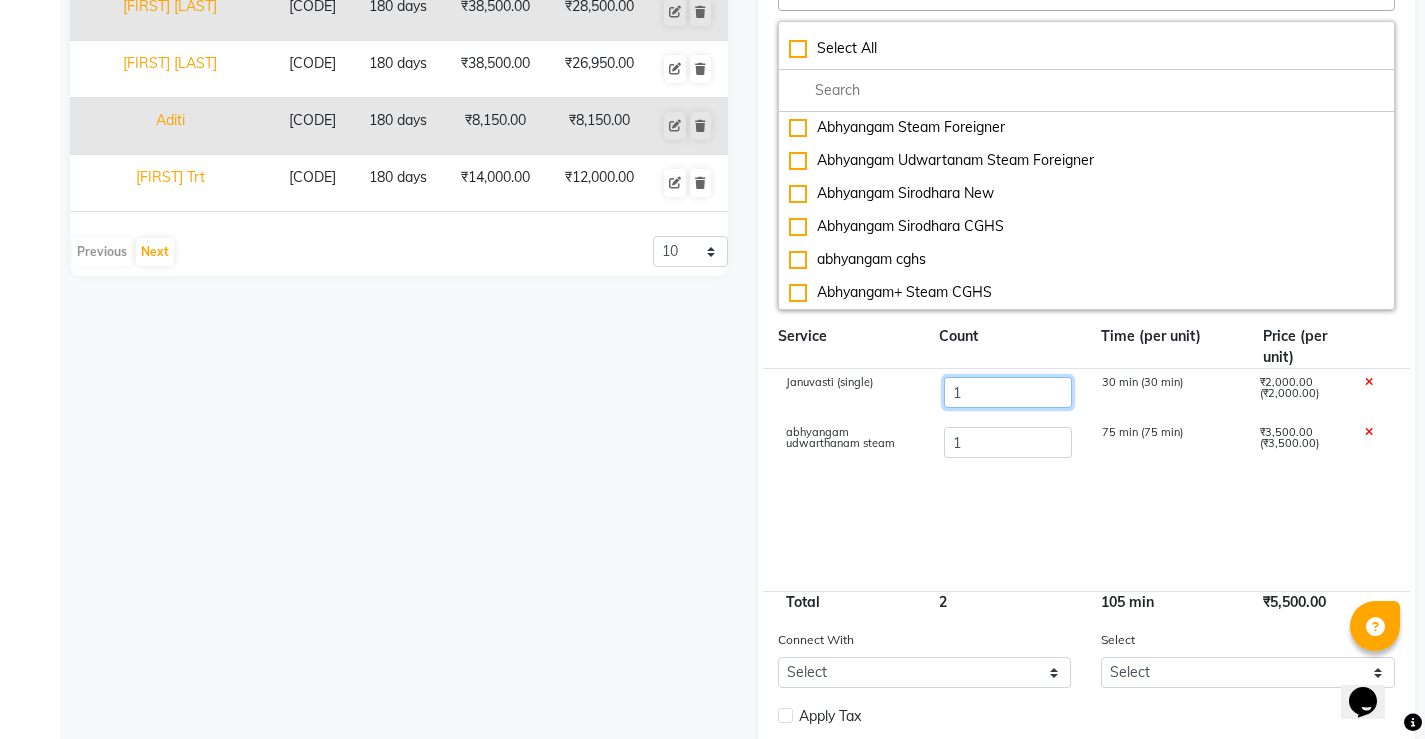 scroll, scrollTop: 415, scrollLeft: 0, axis: vertical 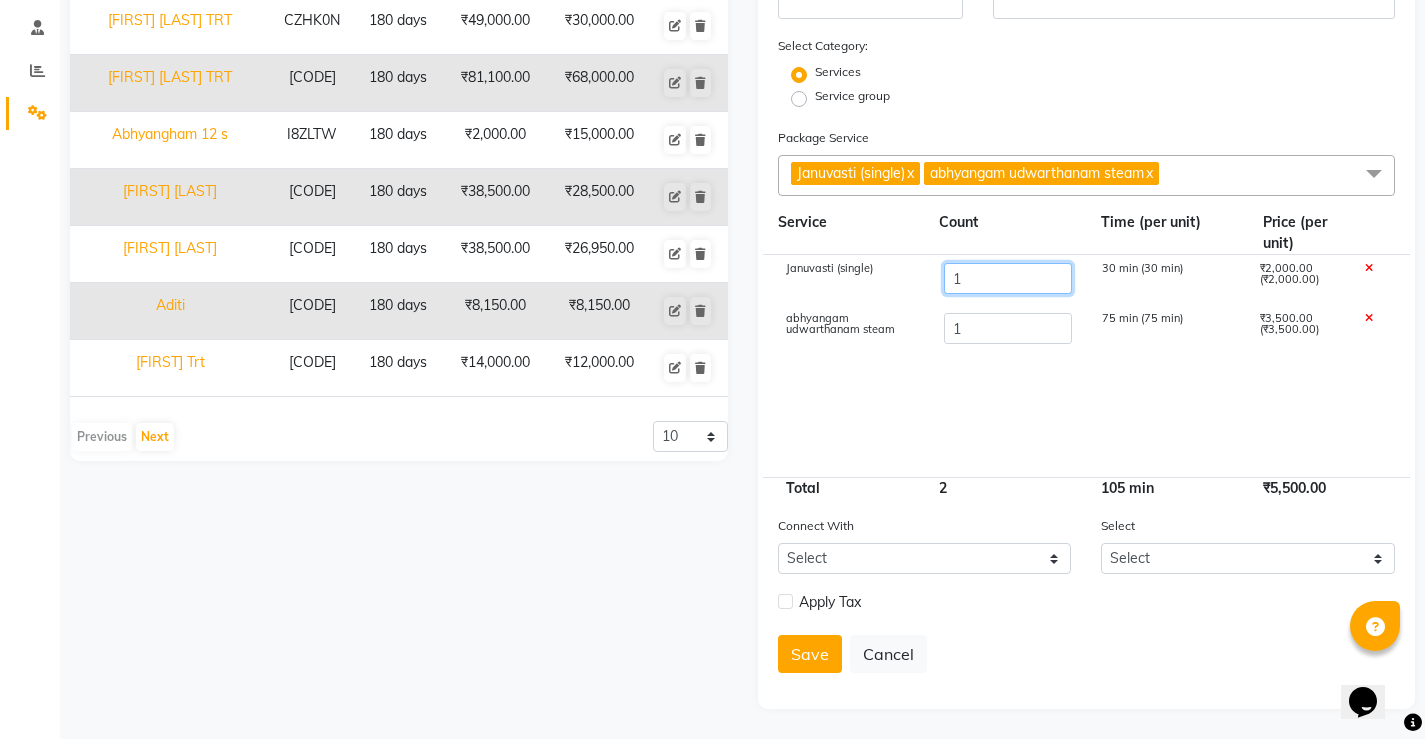 click on "1" 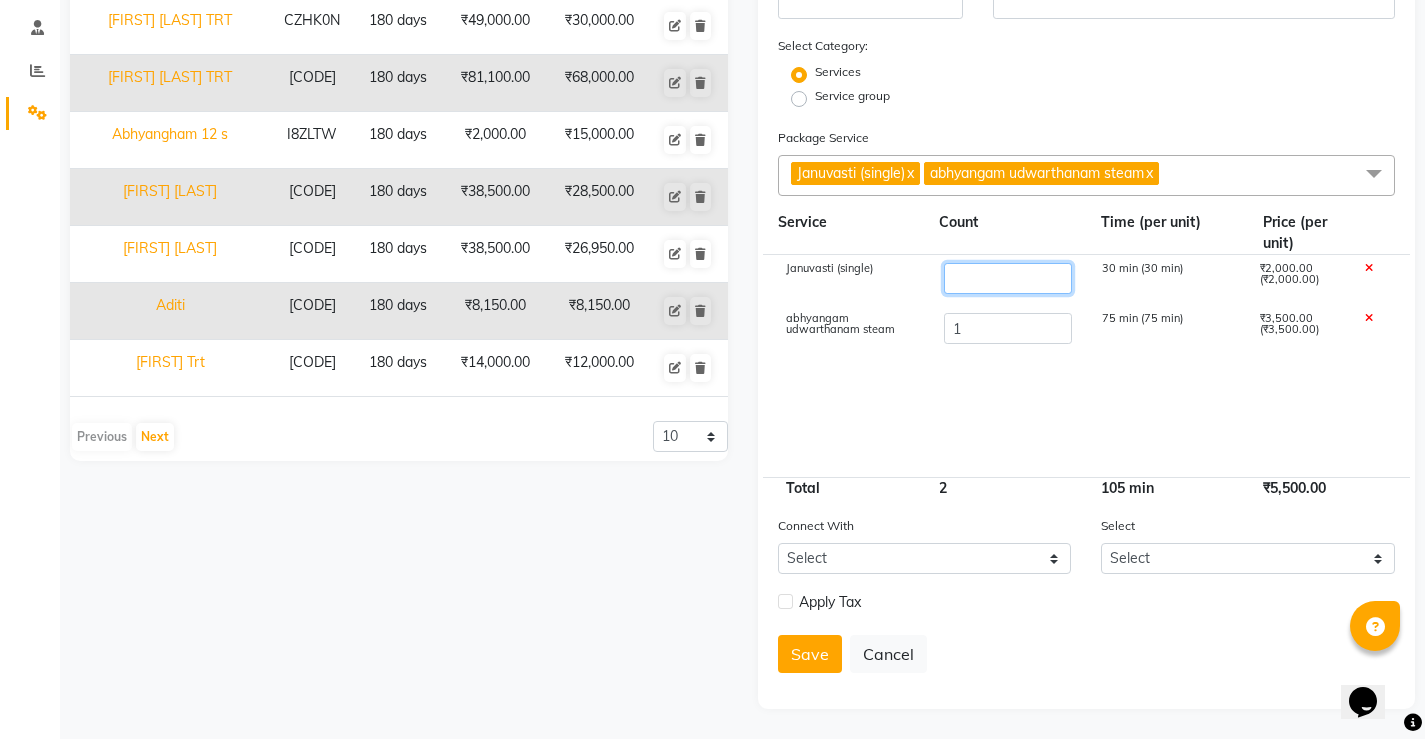 type on "7" 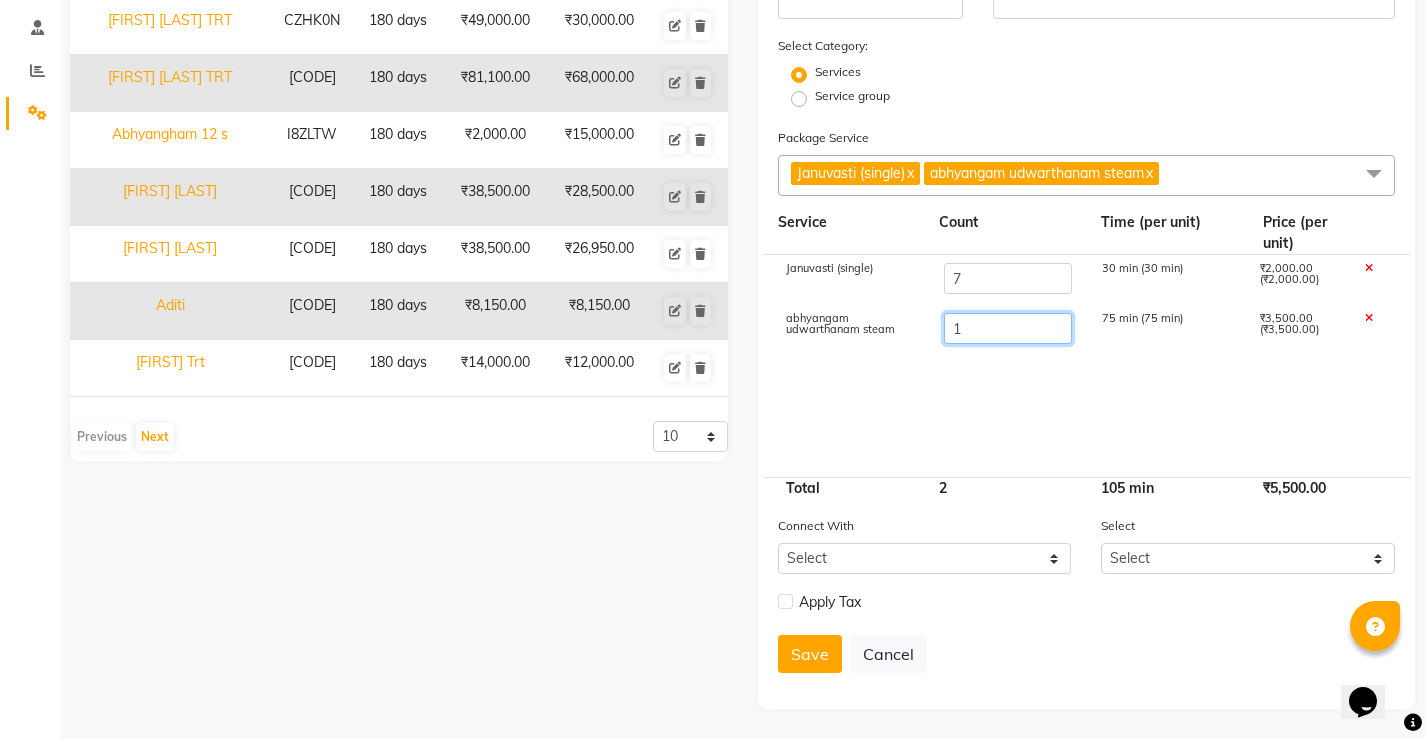 type on "17500" 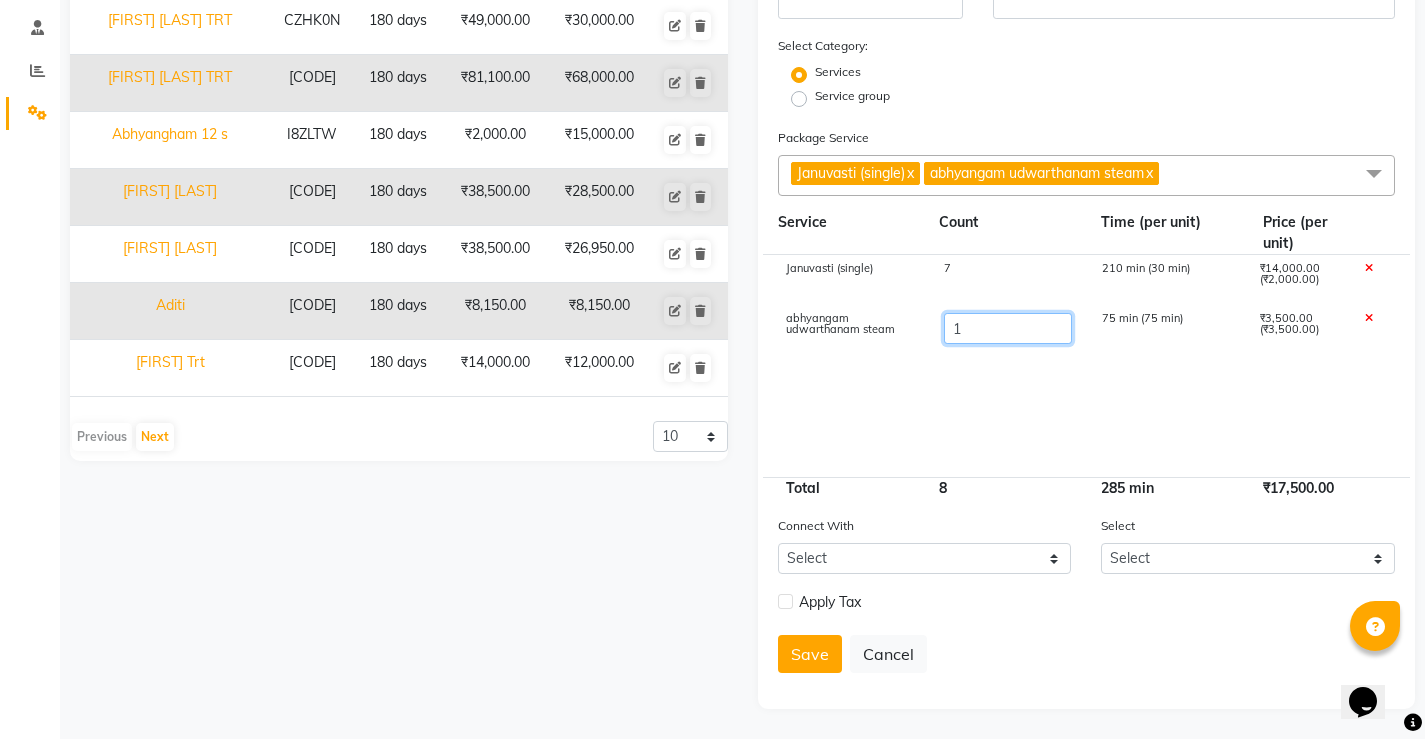 type 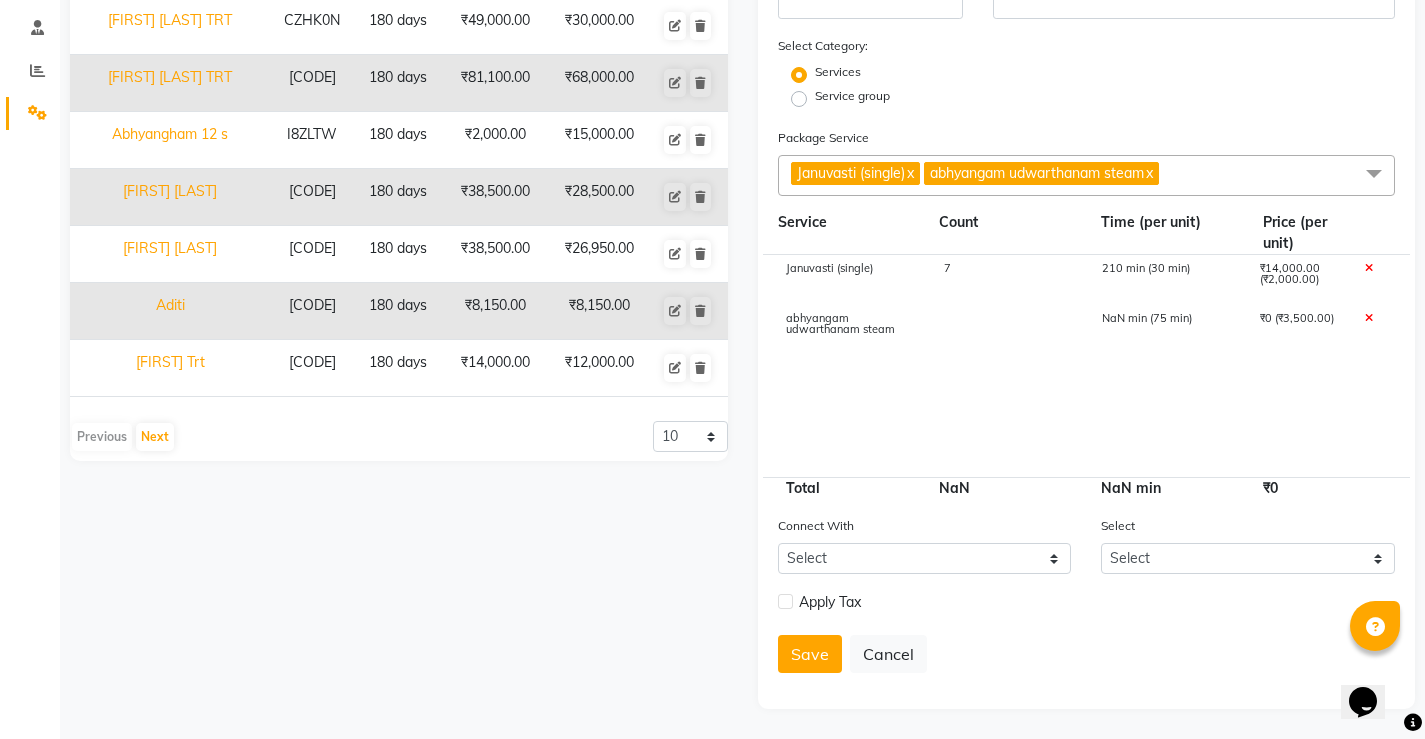 click on "Januvasti (single)  x abhyangam udwarthanam steam  x" 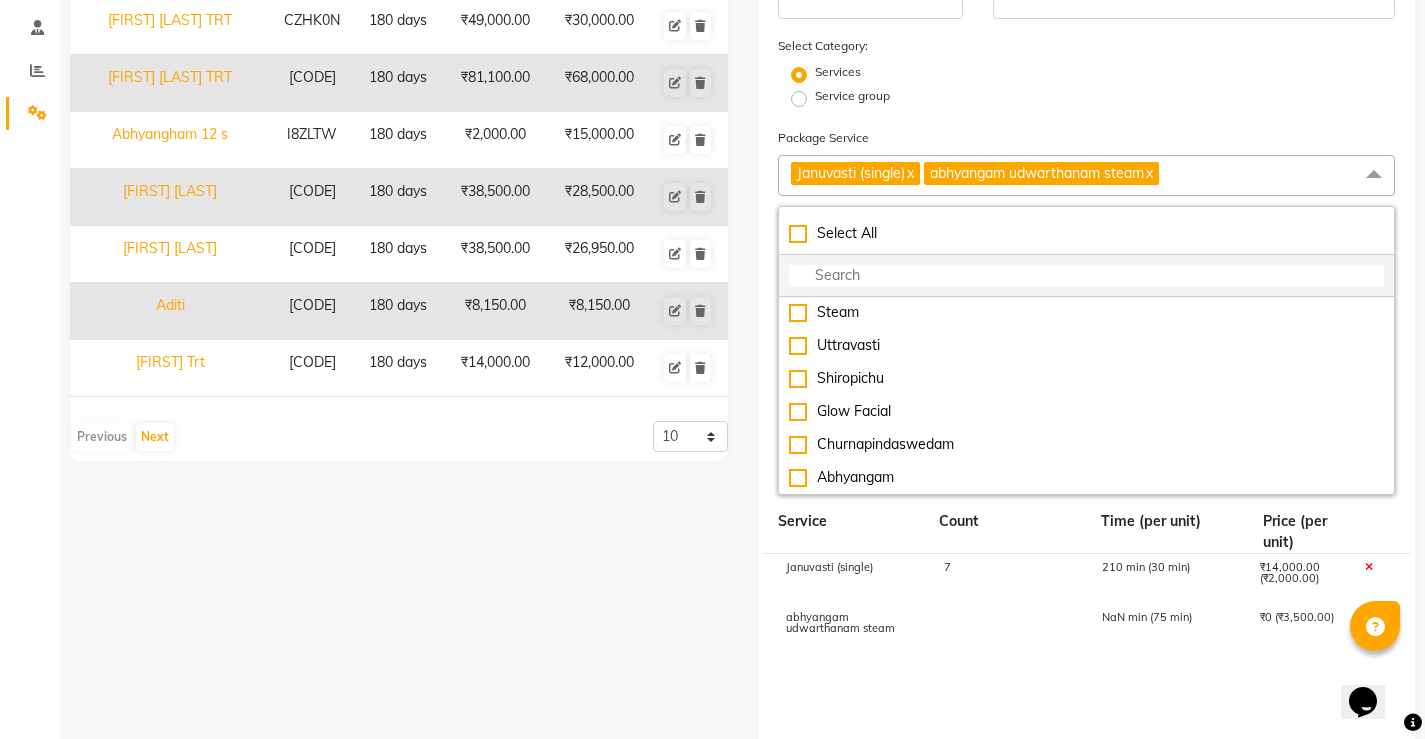 click 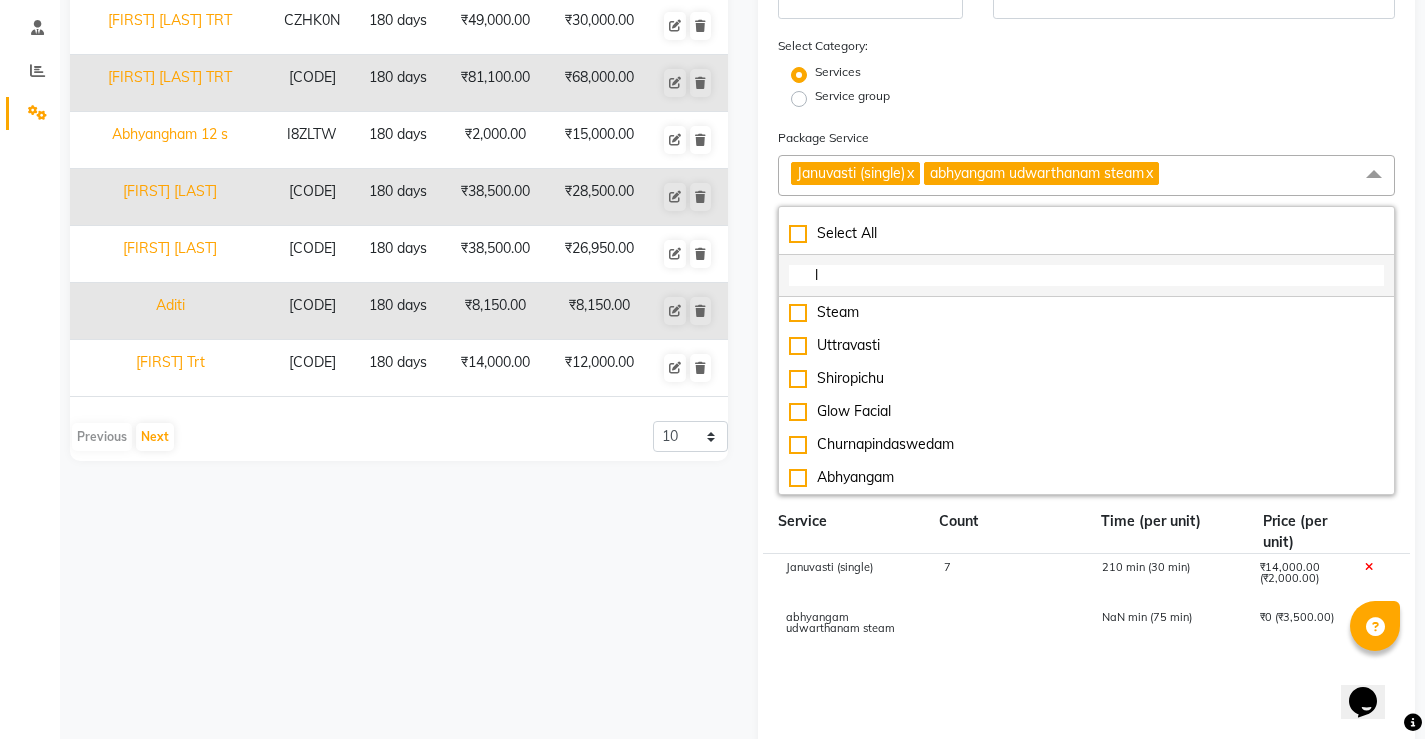 scroll, scrollTop: 166, scrollLeft: 0, axis: vertical 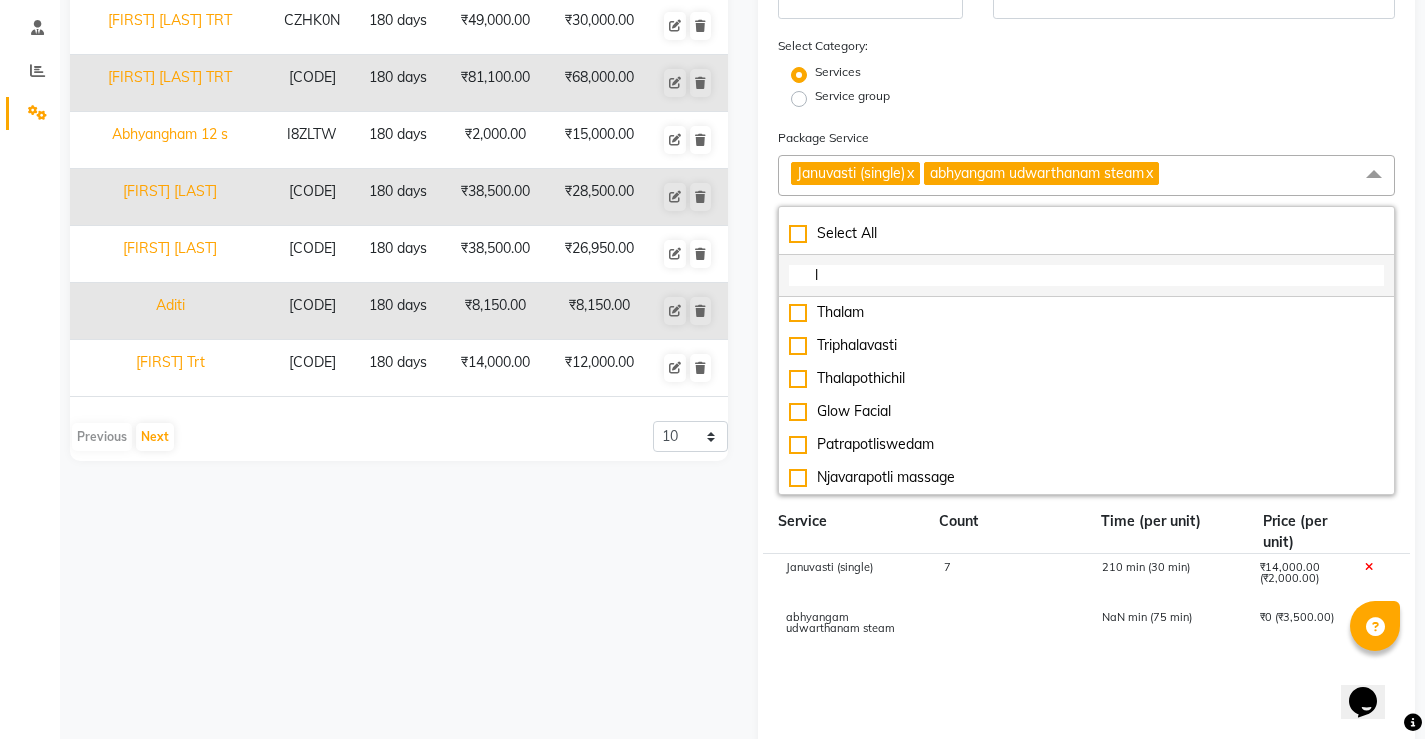 type 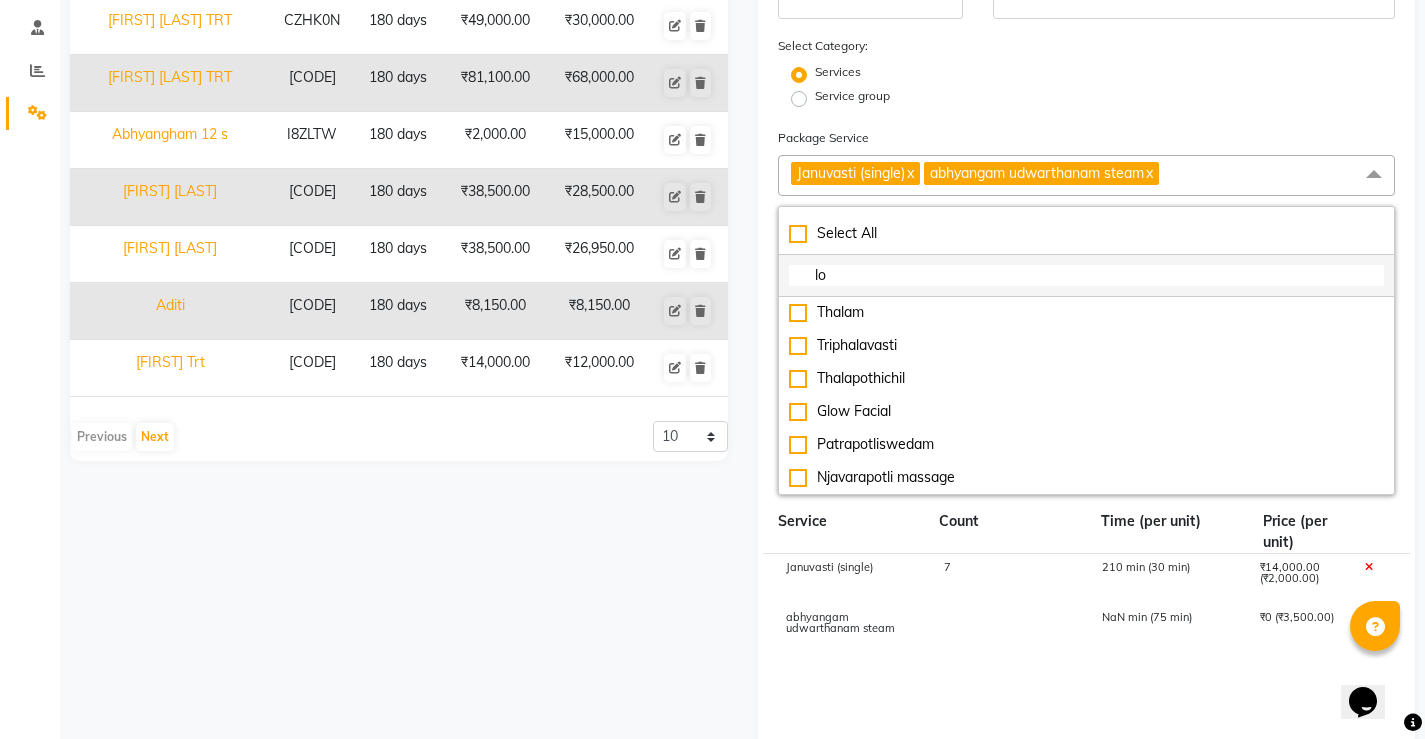 scroll, scrollTop: 0, scrollLeft: 0, axis: both 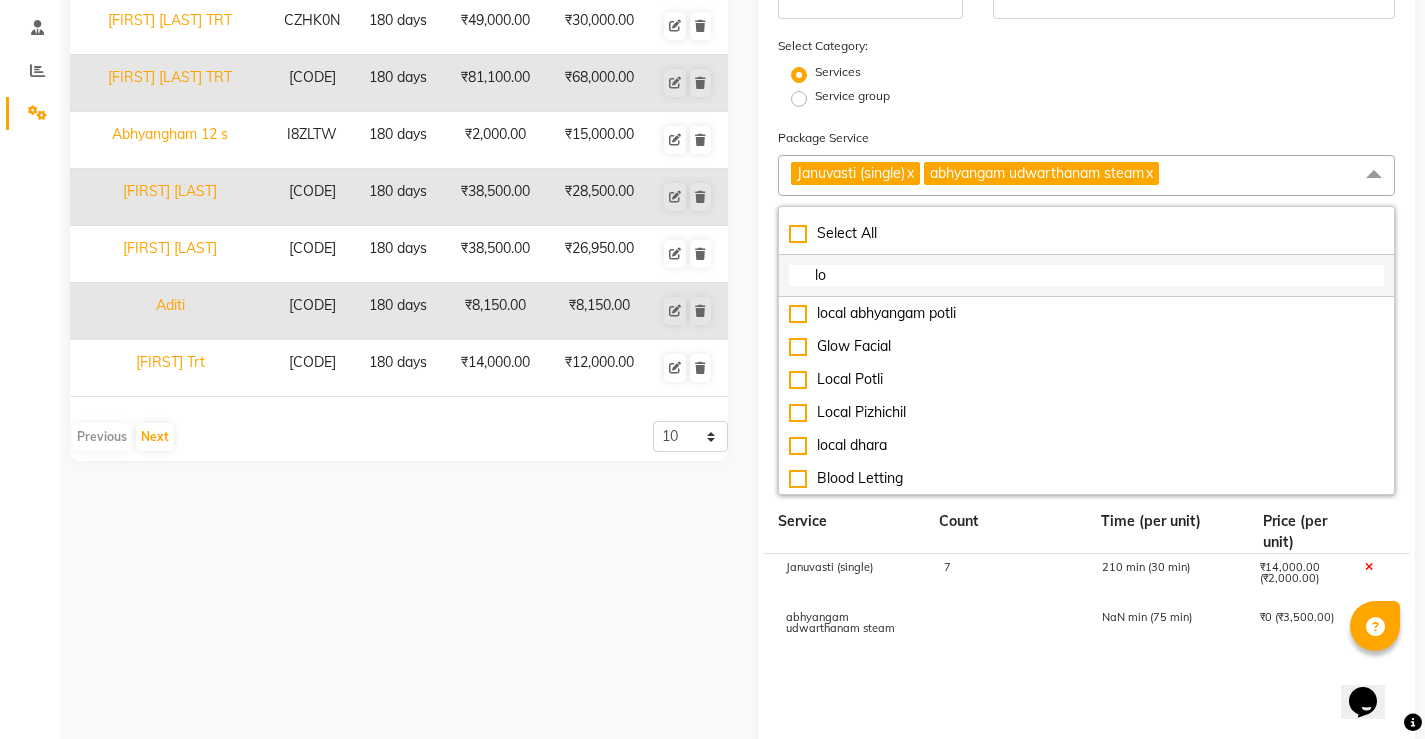 type 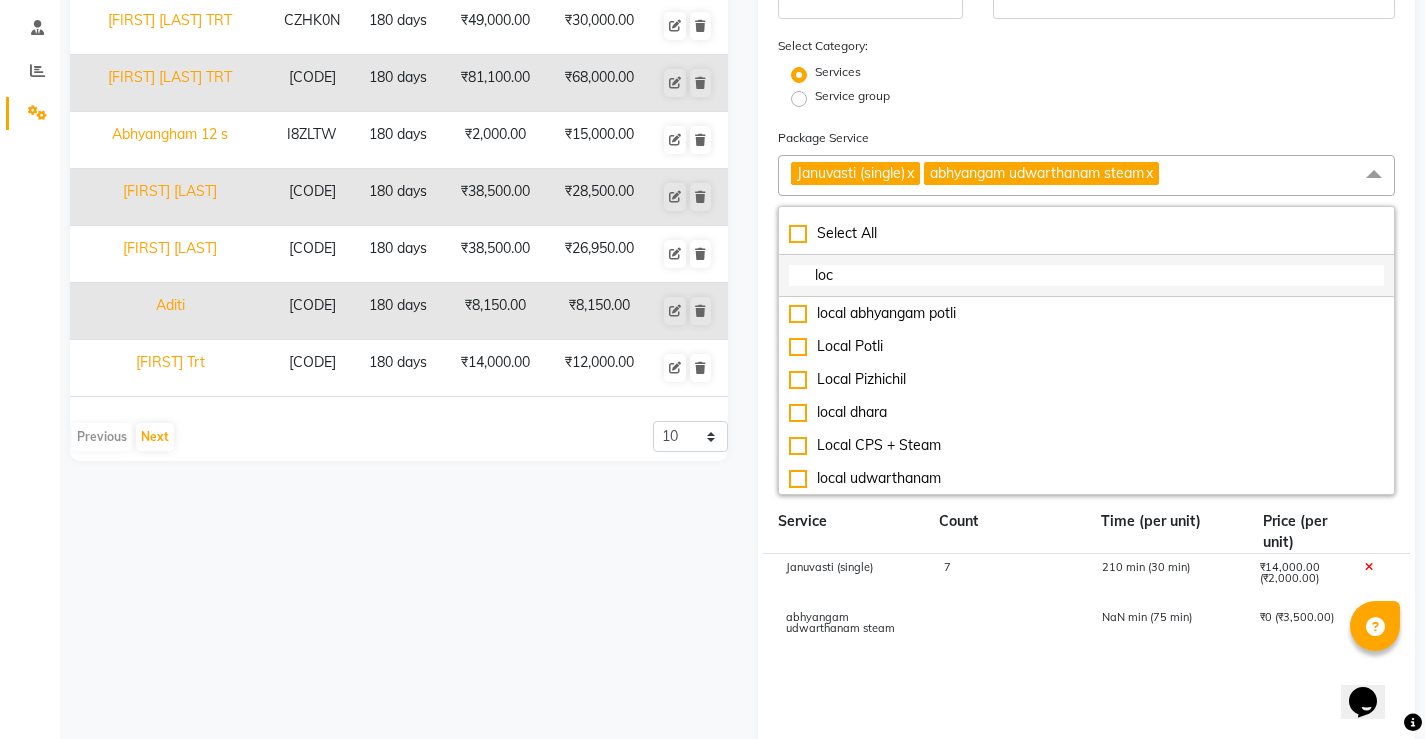 type 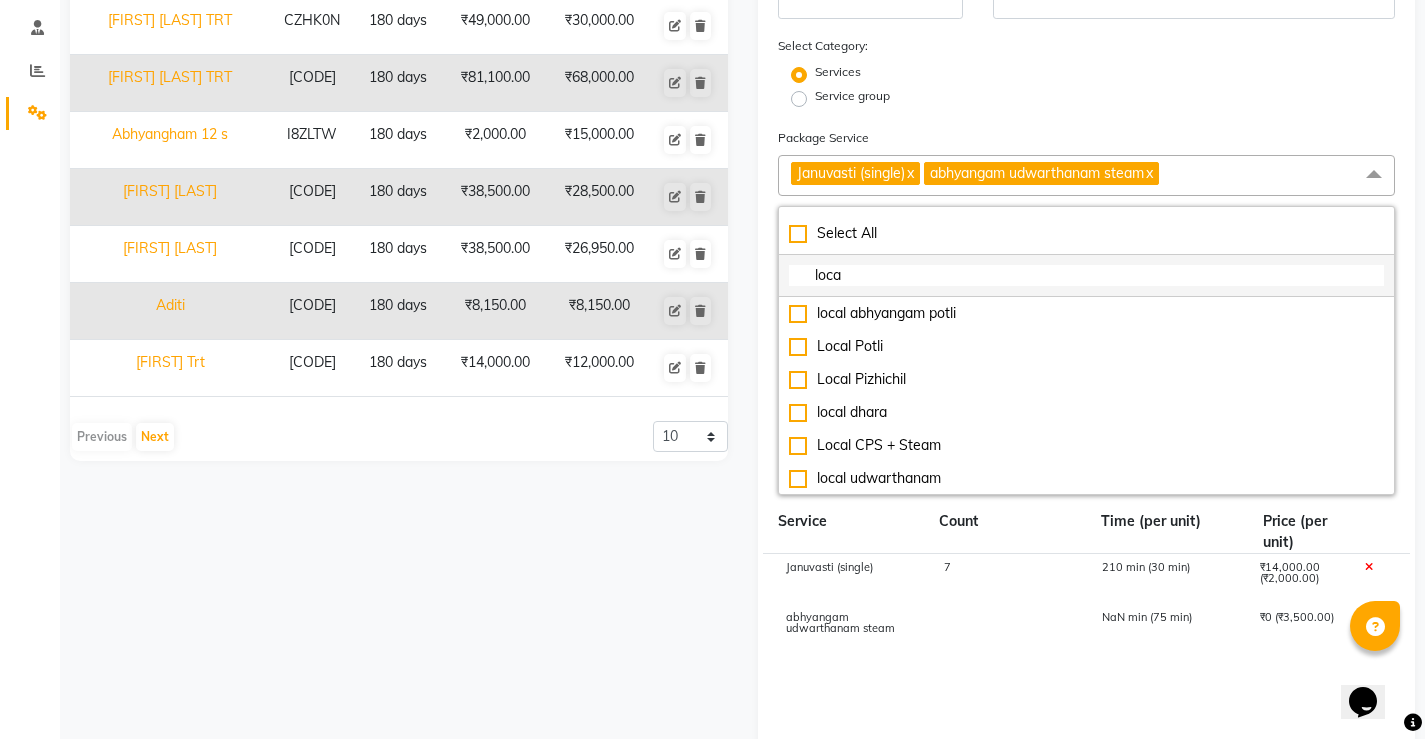 type 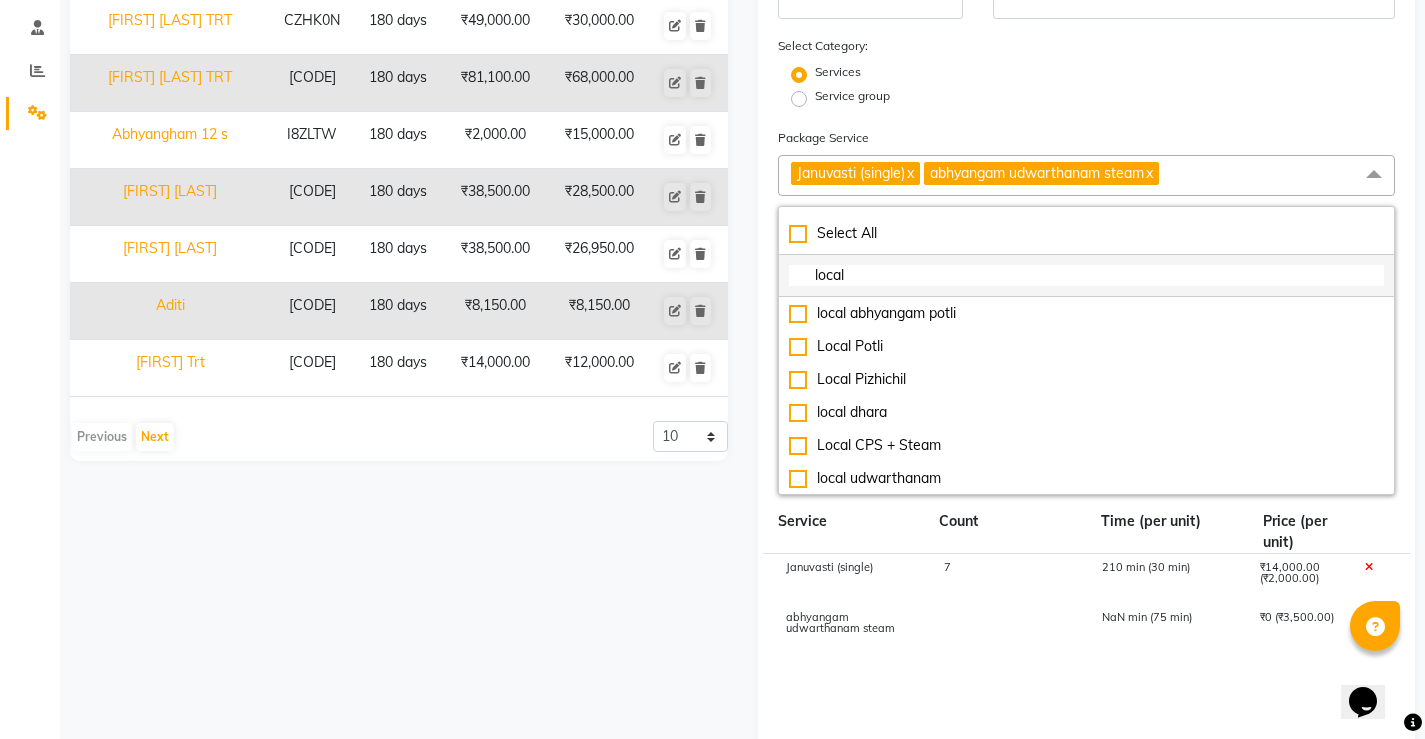 type 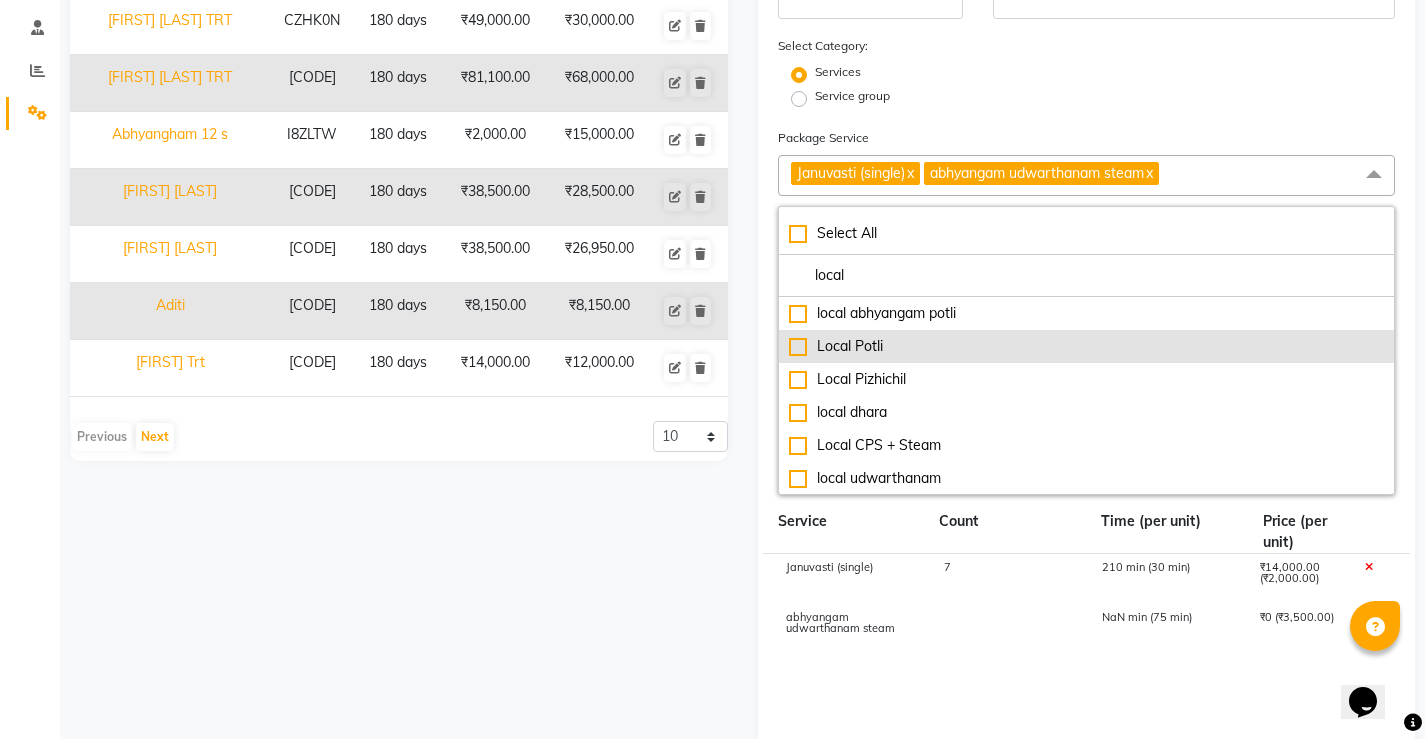 type on "local" 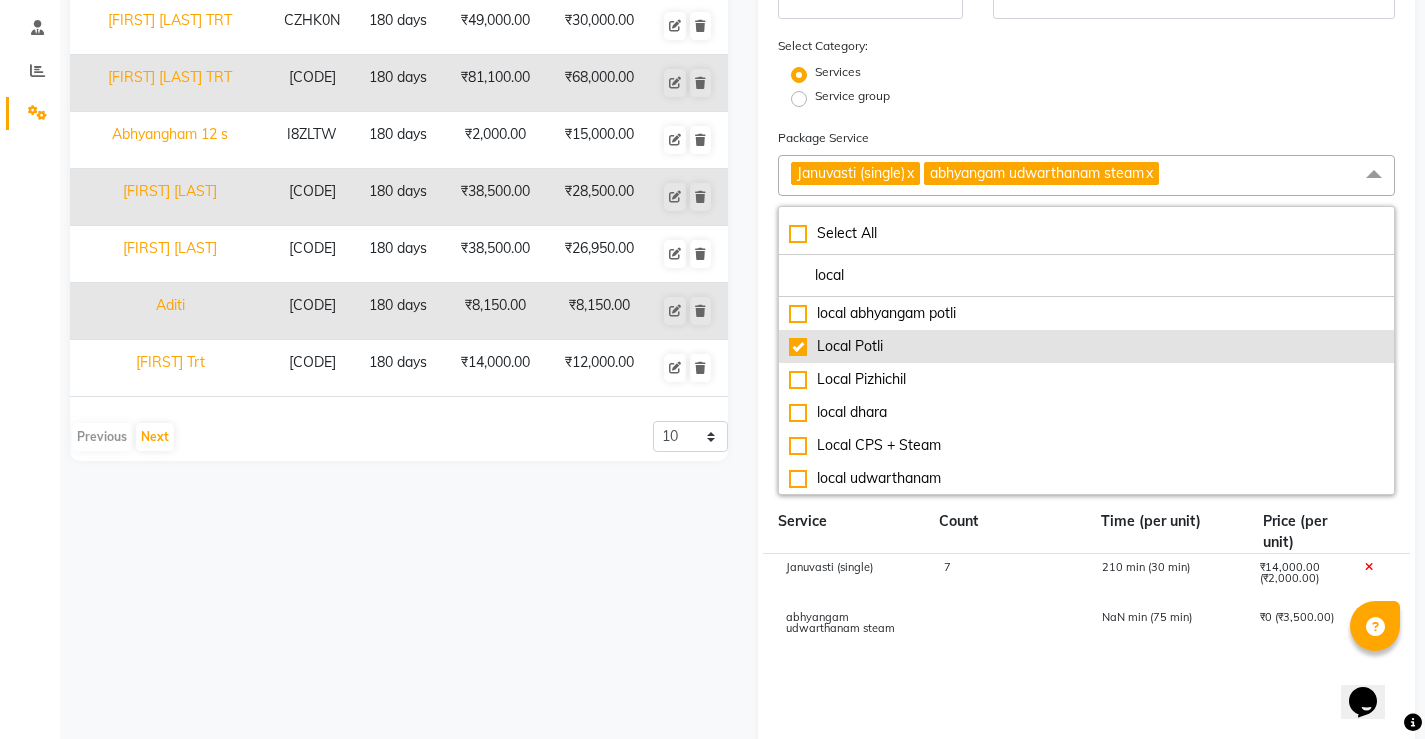 type 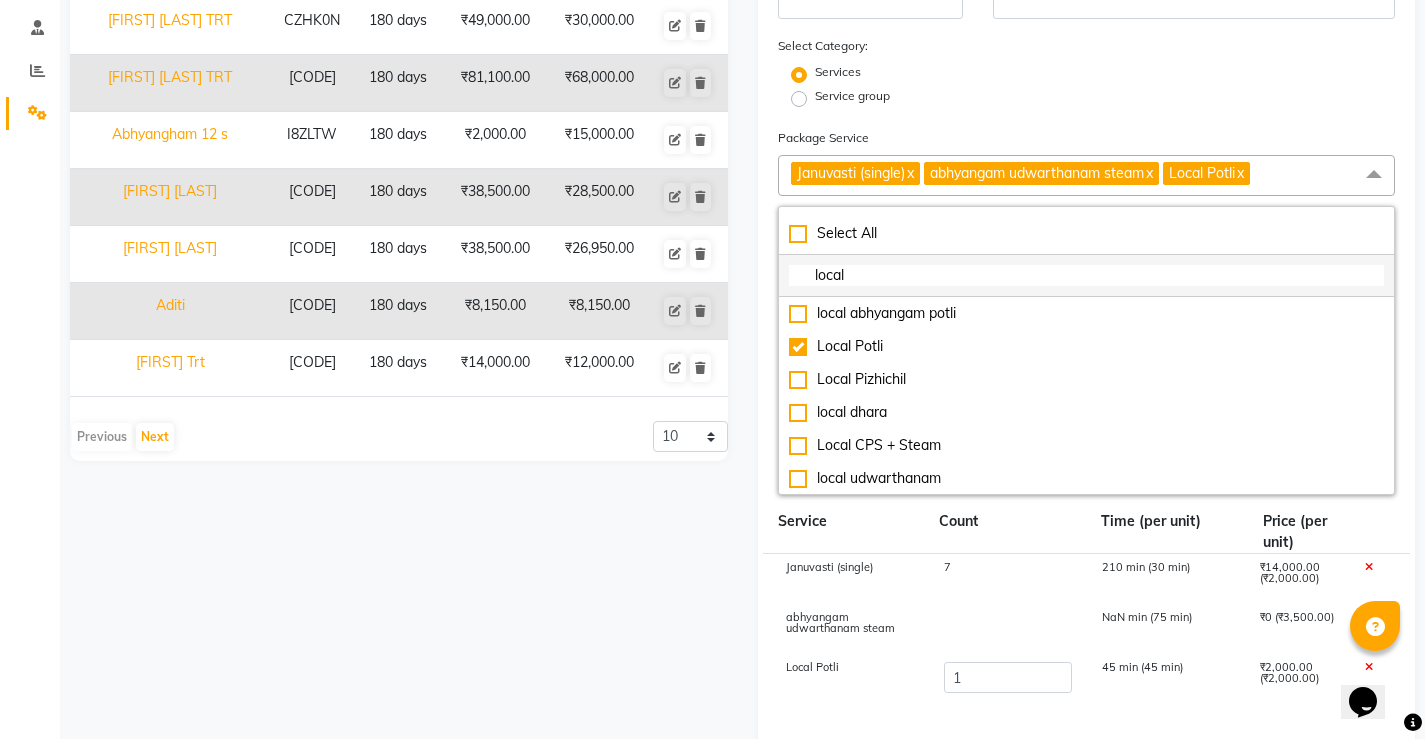 click on "local" 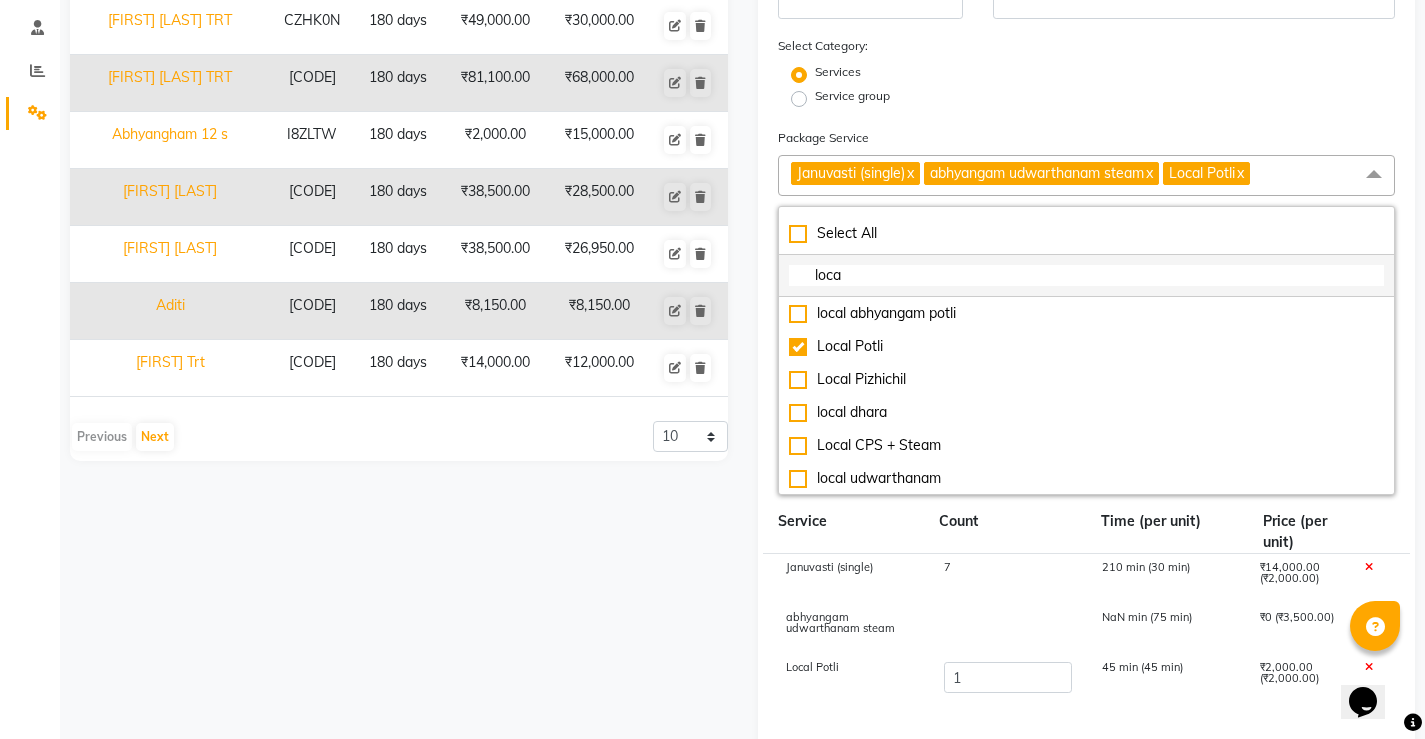 type 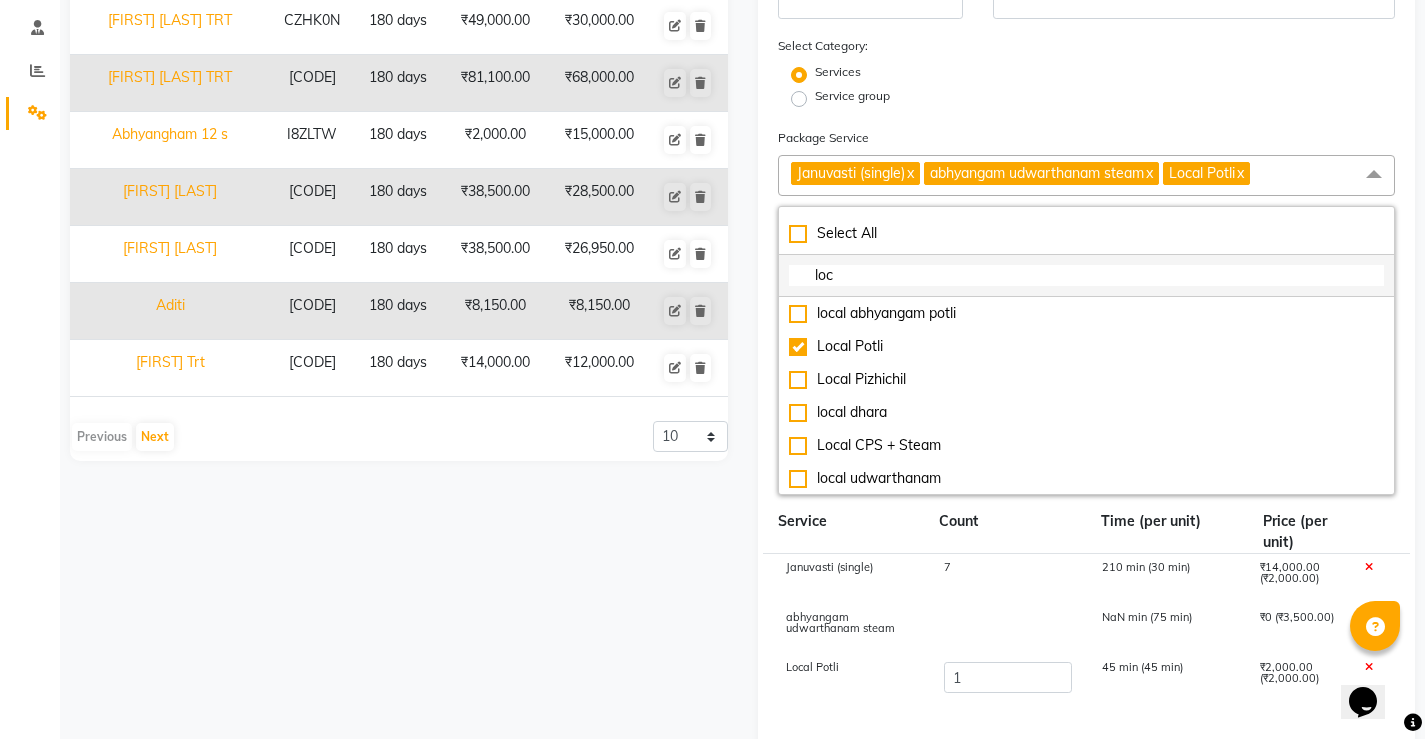type 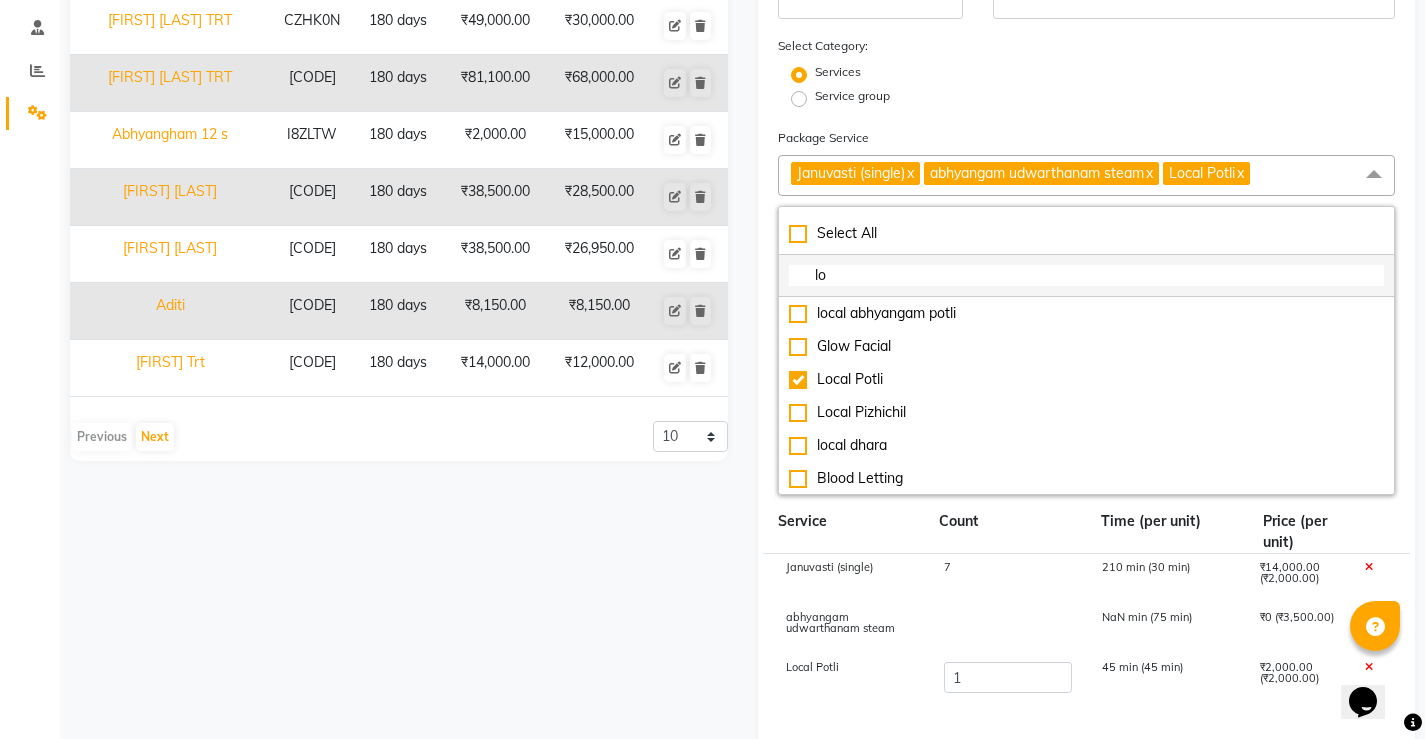 type 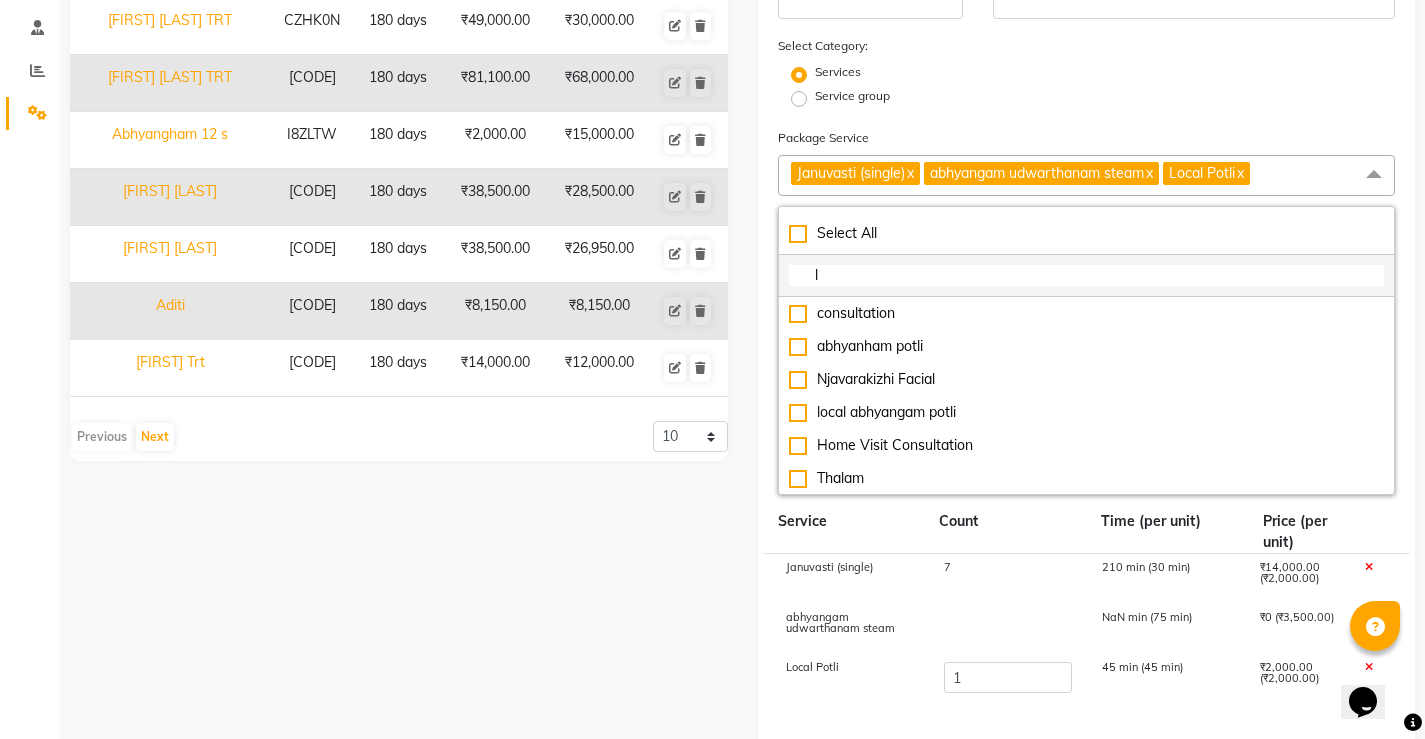 type 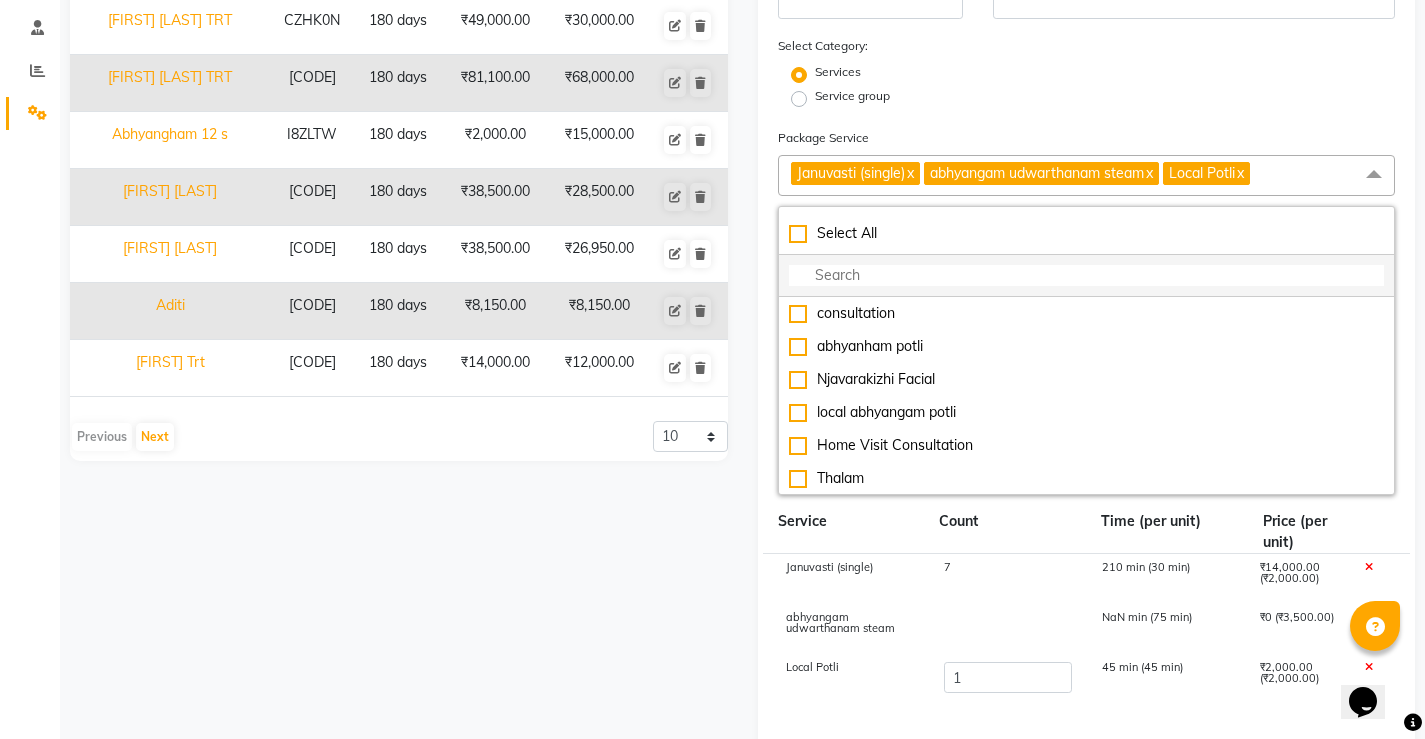 type 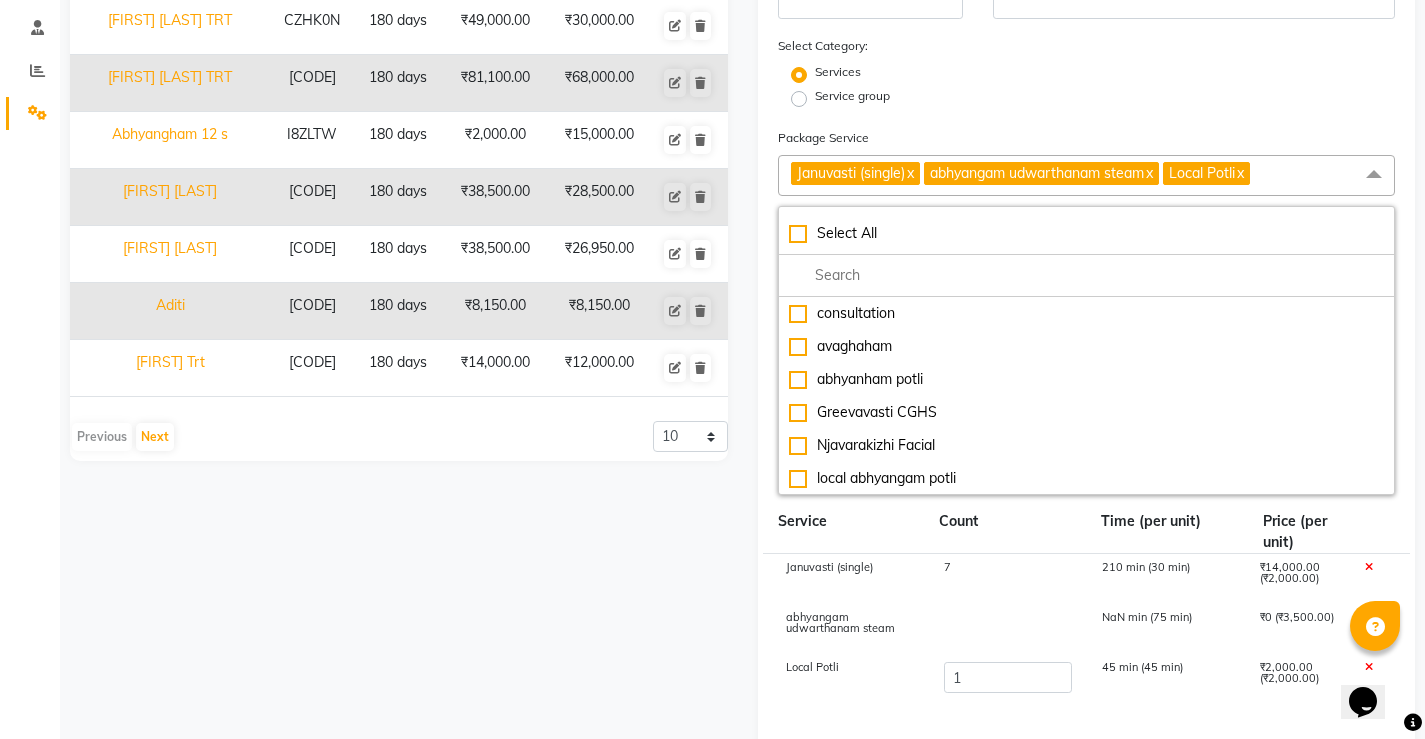 type 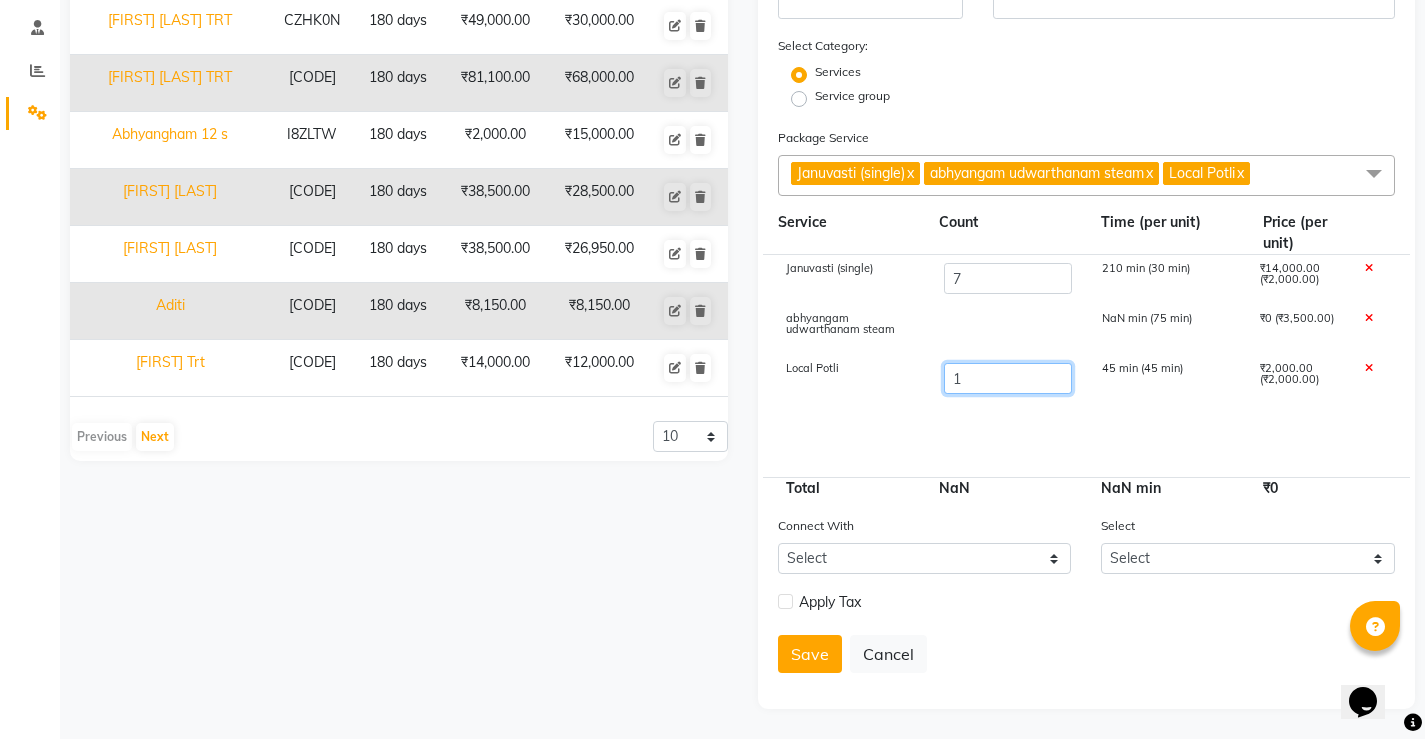 click on "1" 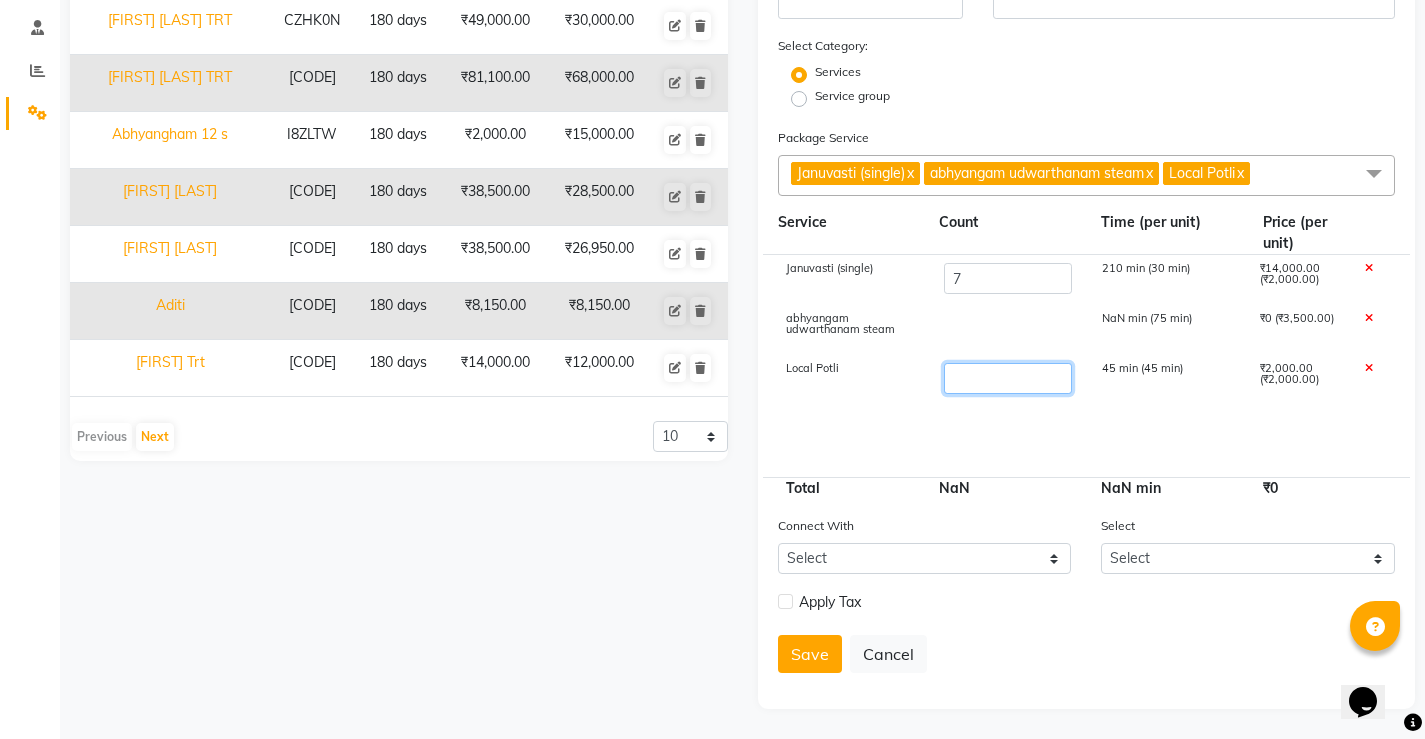type 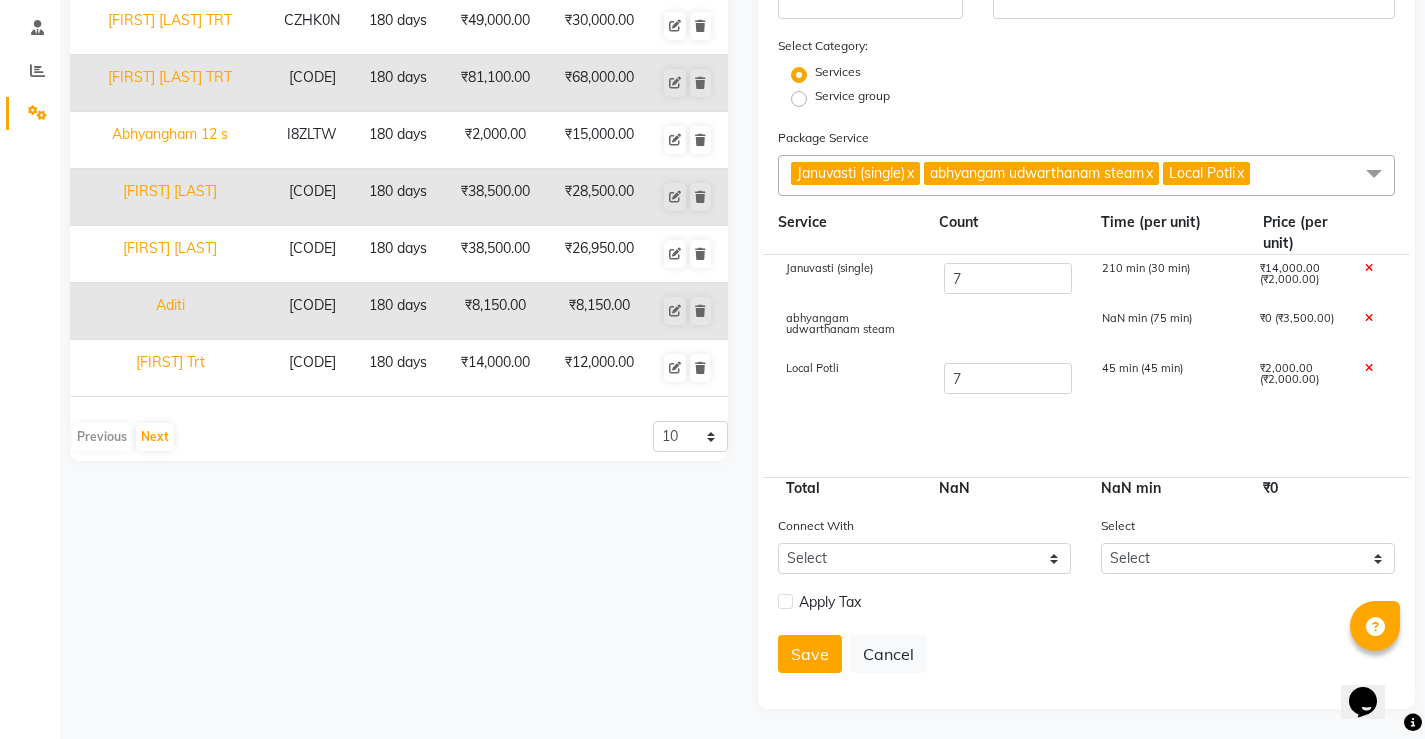 click on "abhyangam udwarthanam steam NaN min (75 min) ₹0 (₹3,500.00)" 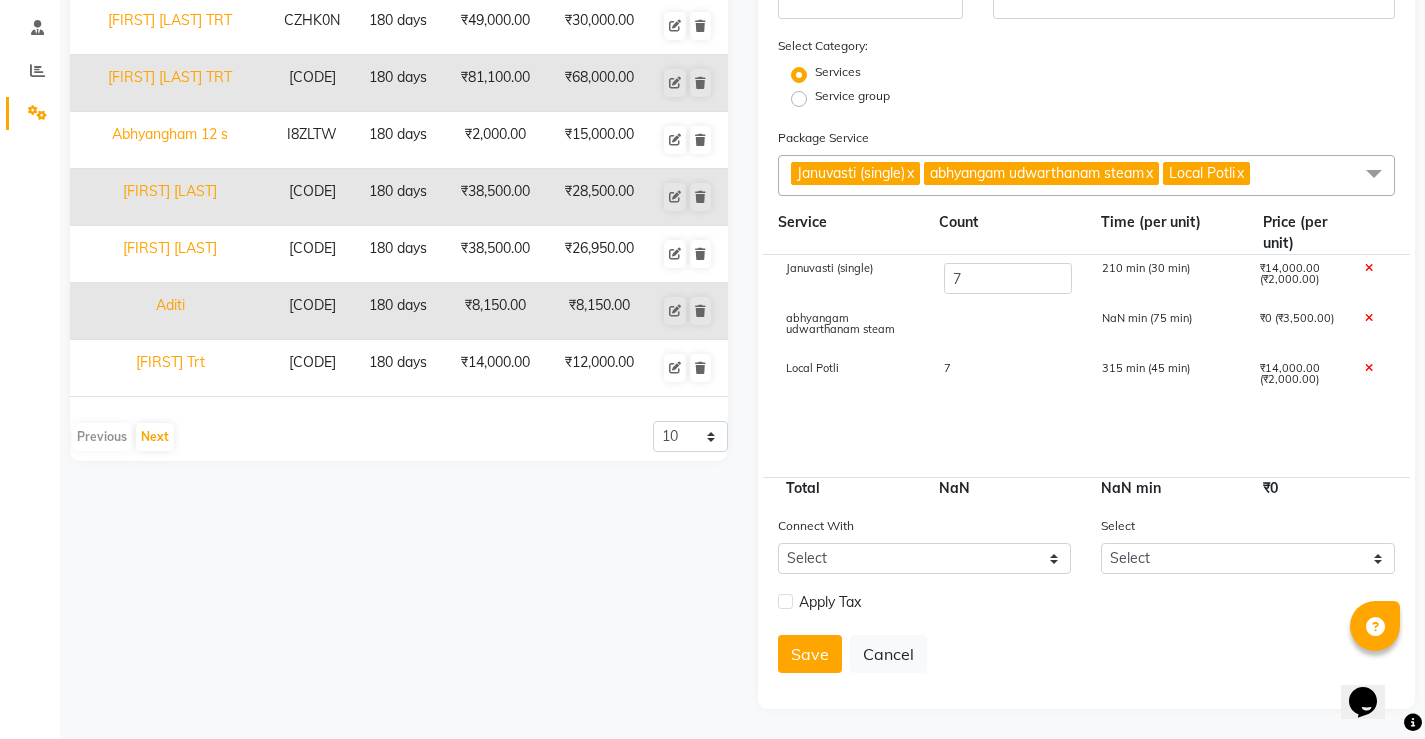 click 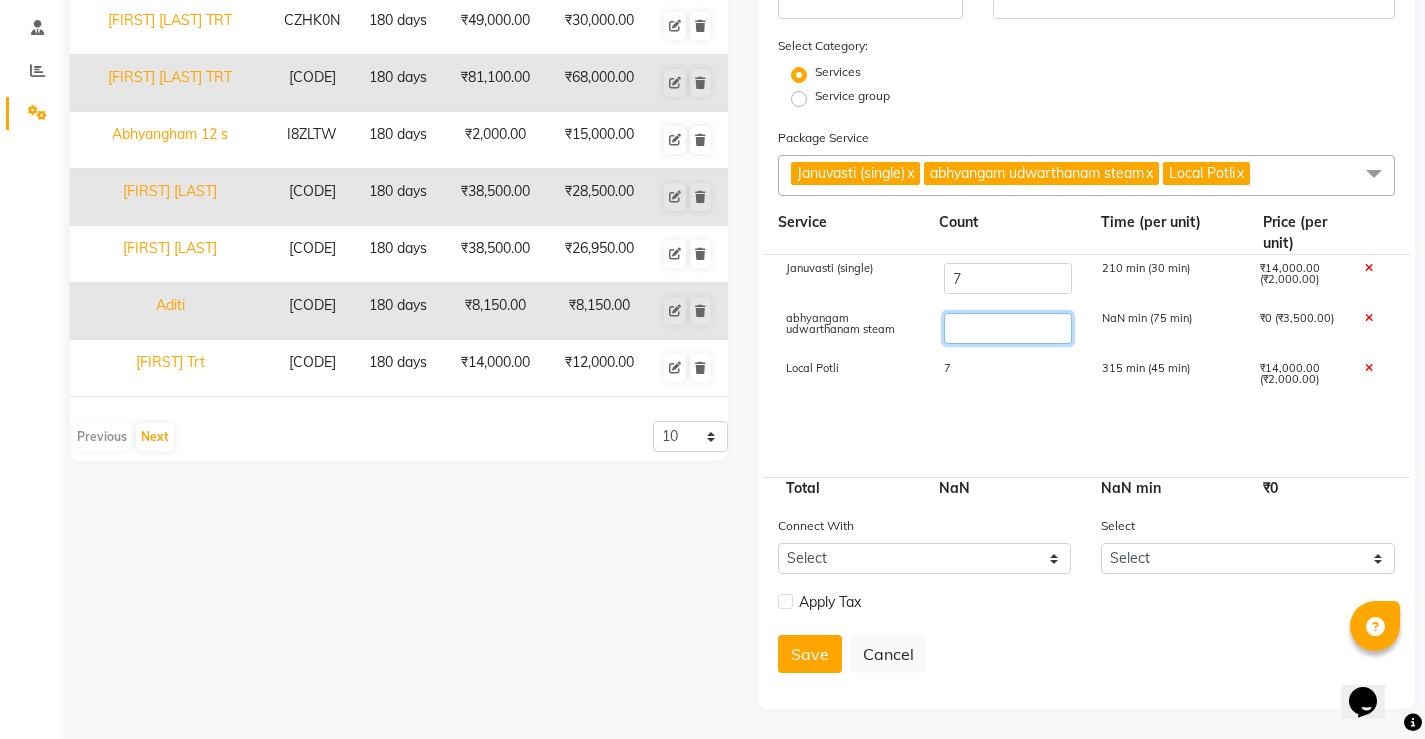 click 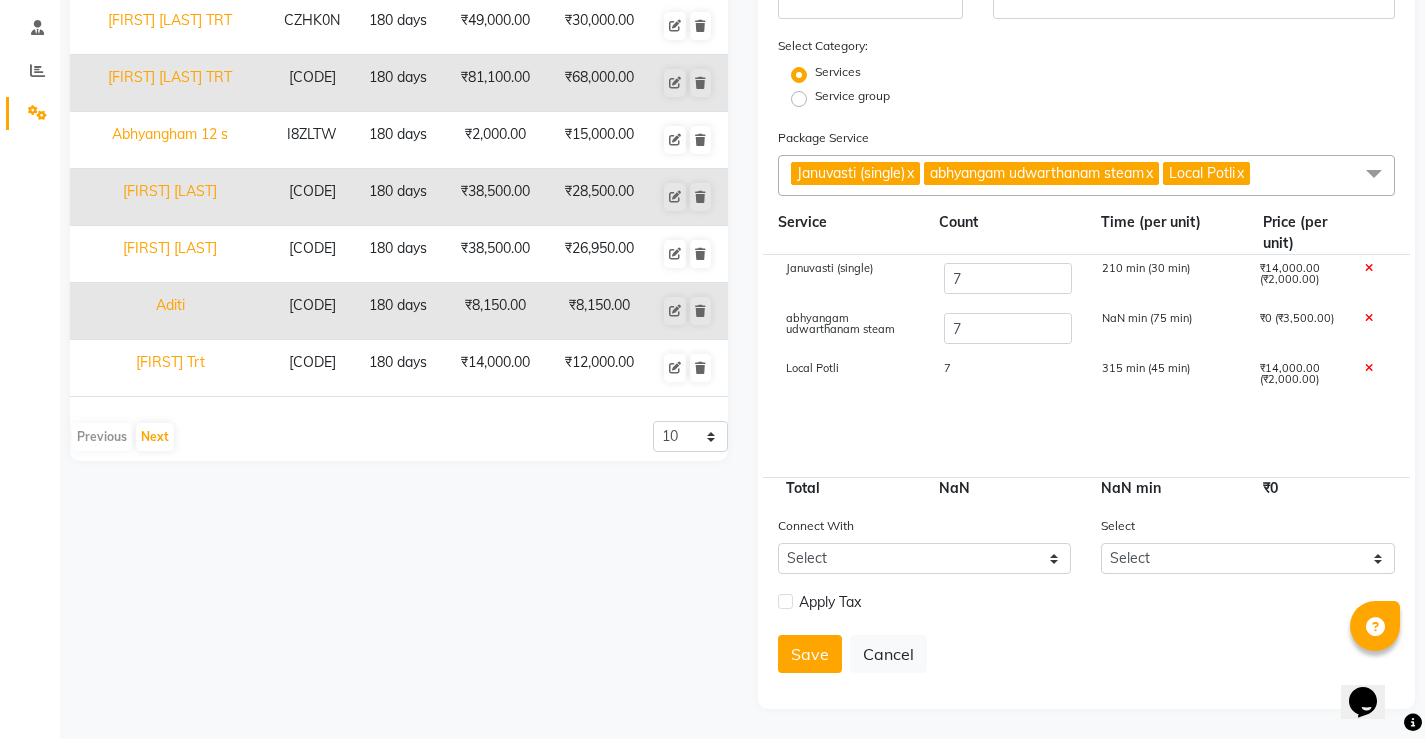 type on "52500" 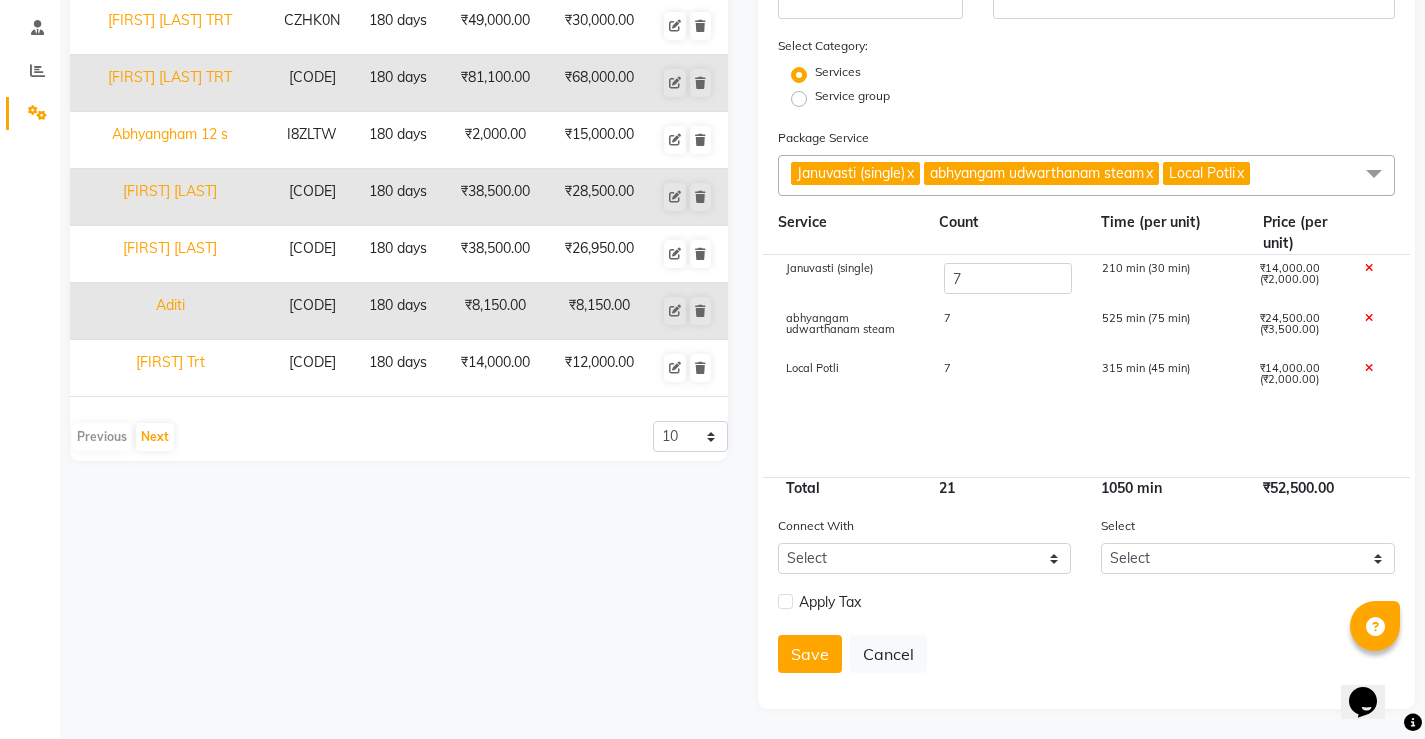 click 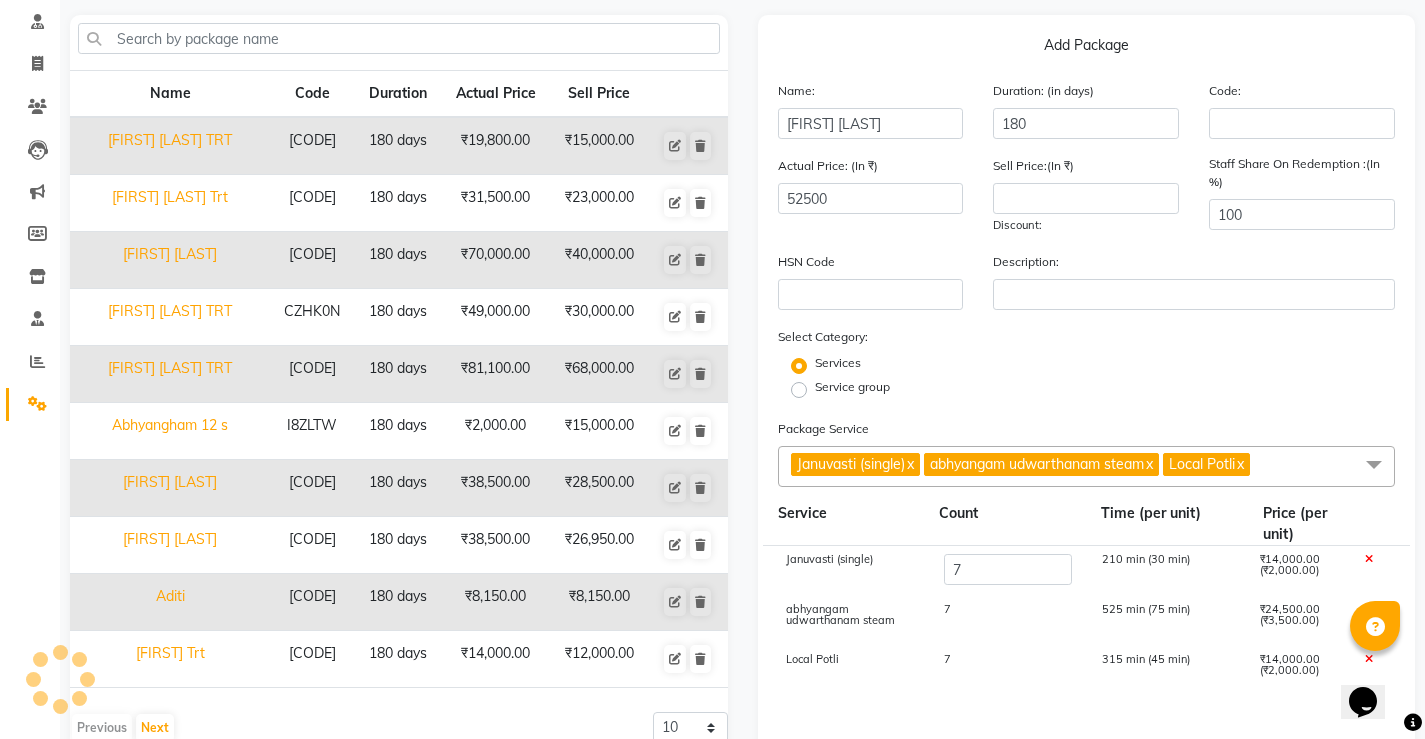 scroll, scrollTop: 115, scrollLeft: 0, axis: vertical 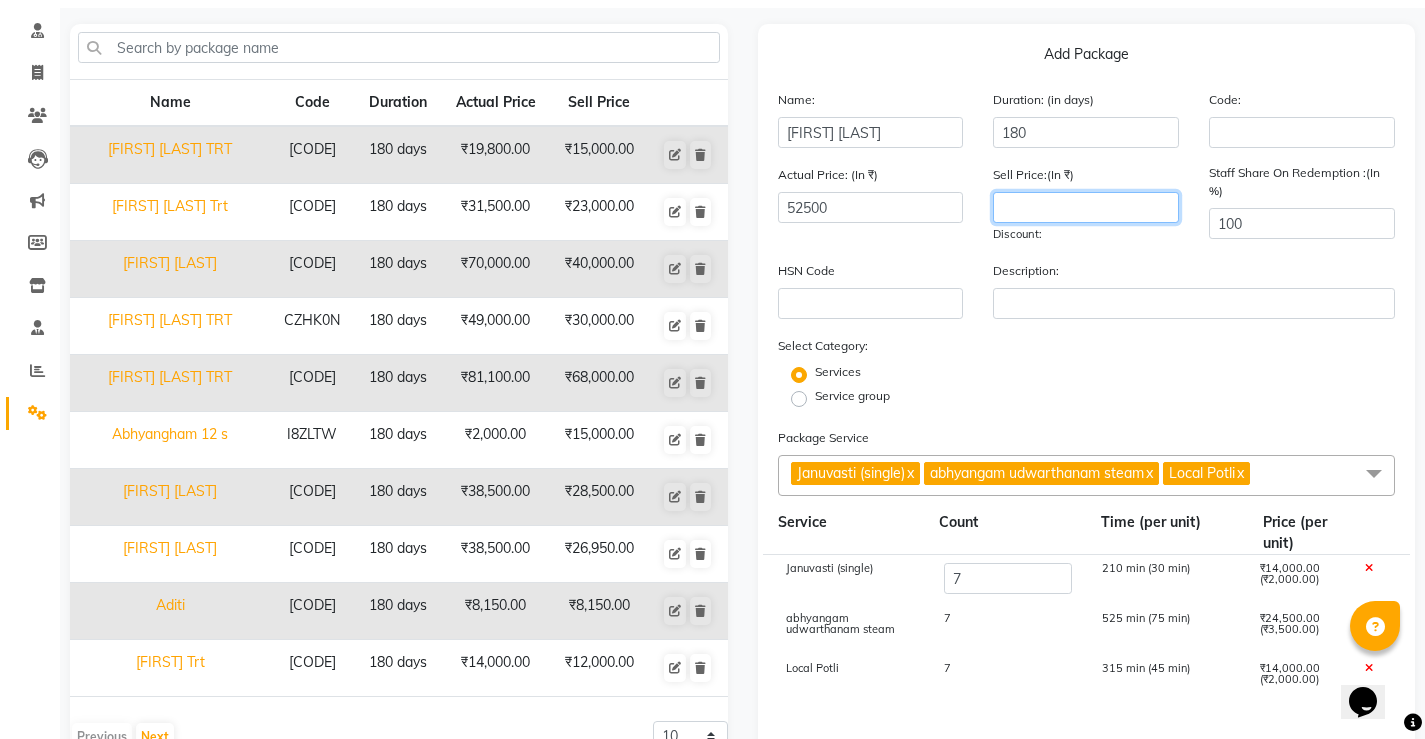 click 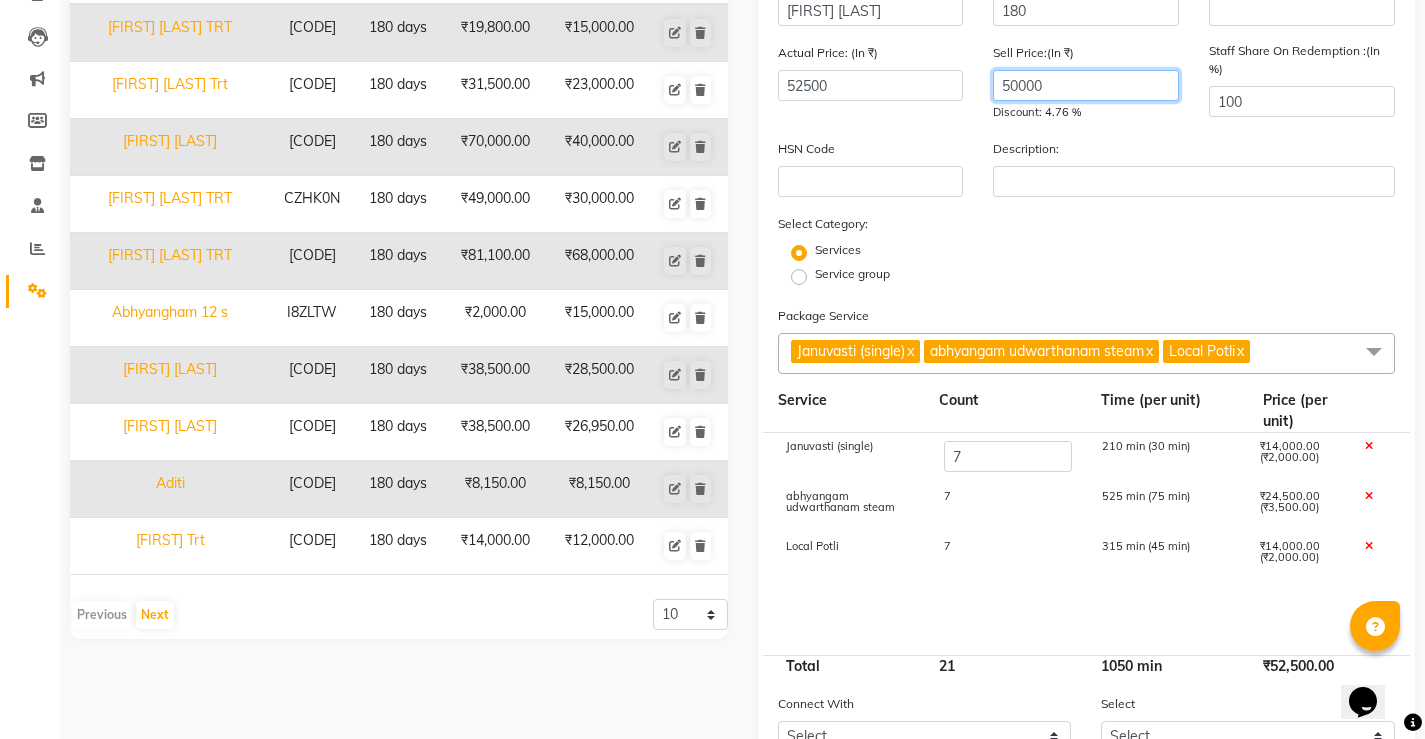 scroll, scrollTop: 467, scrollLeft: 0, axis: vertical 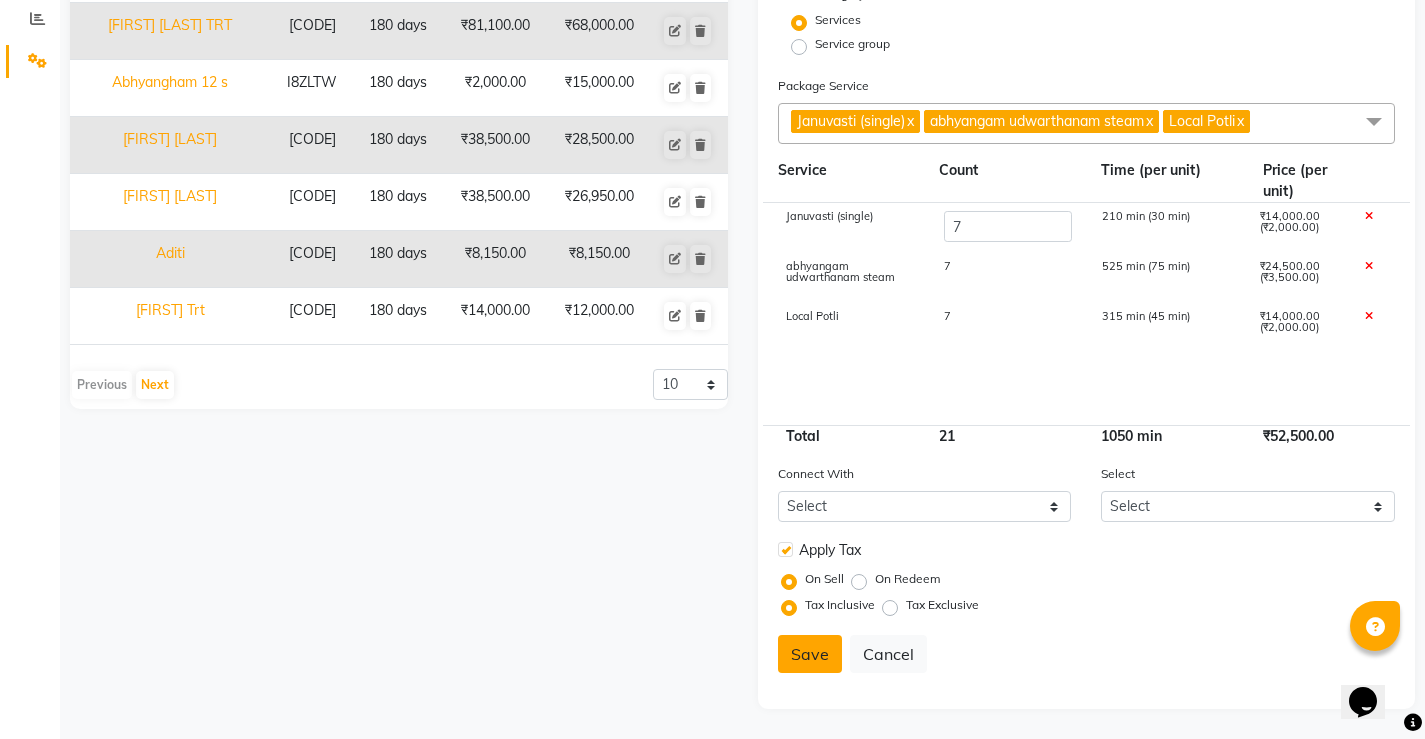 type on "50000" 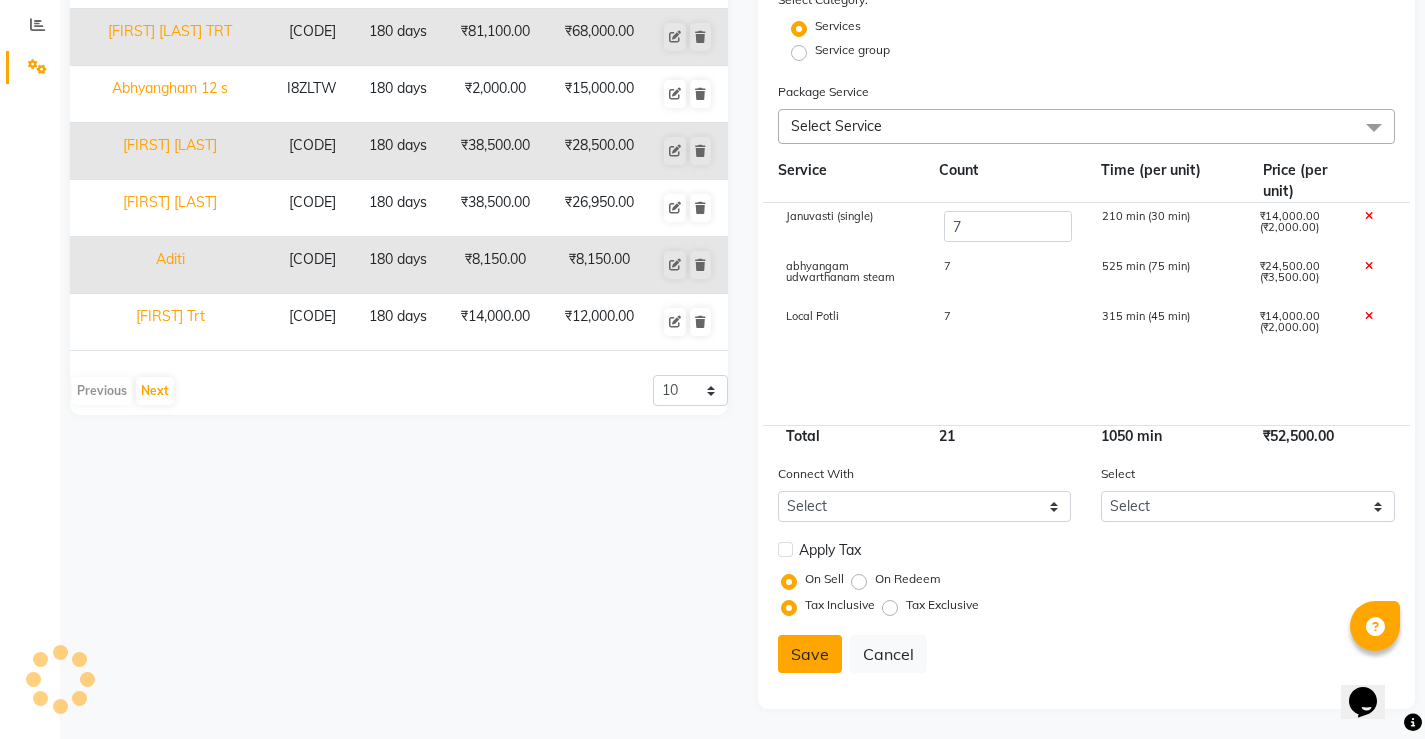 type 